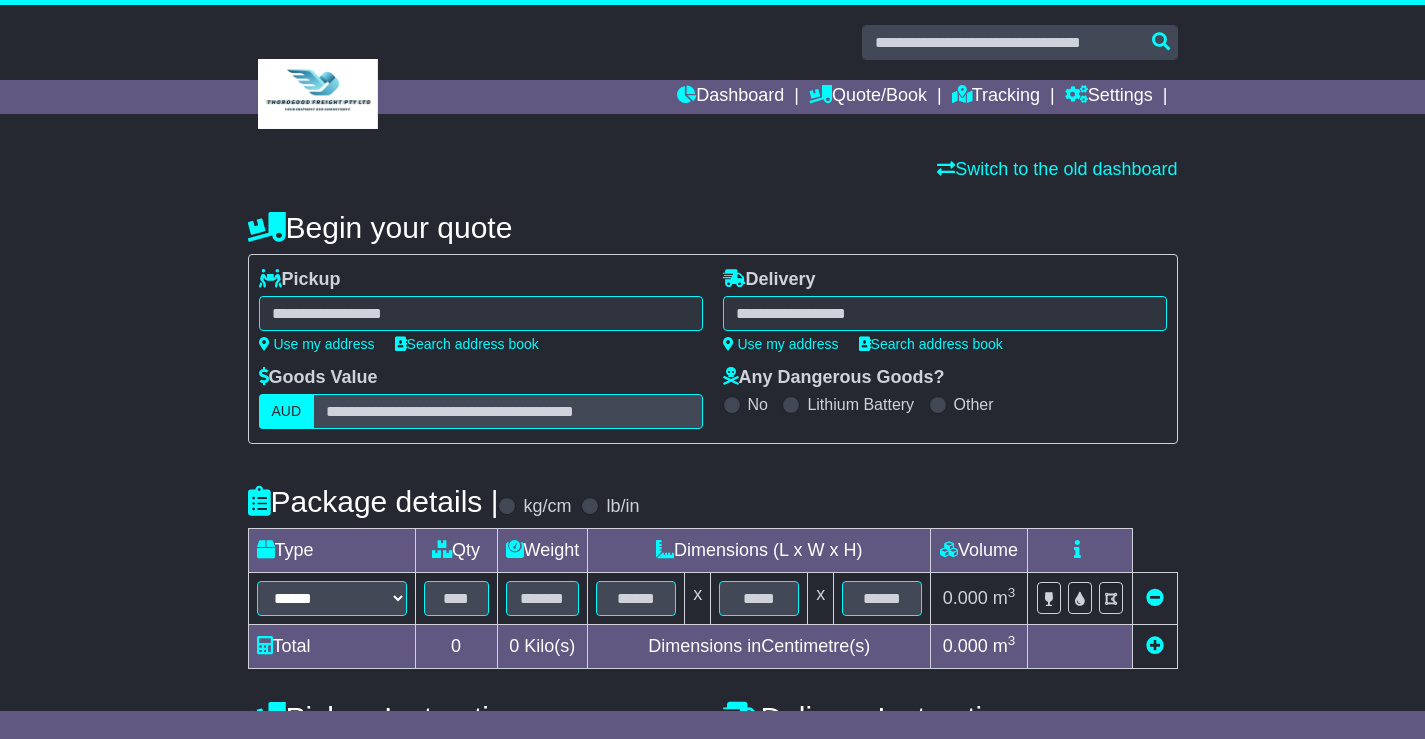 scroll, scrollTop: 0, scrollLeft: 0, axis: both 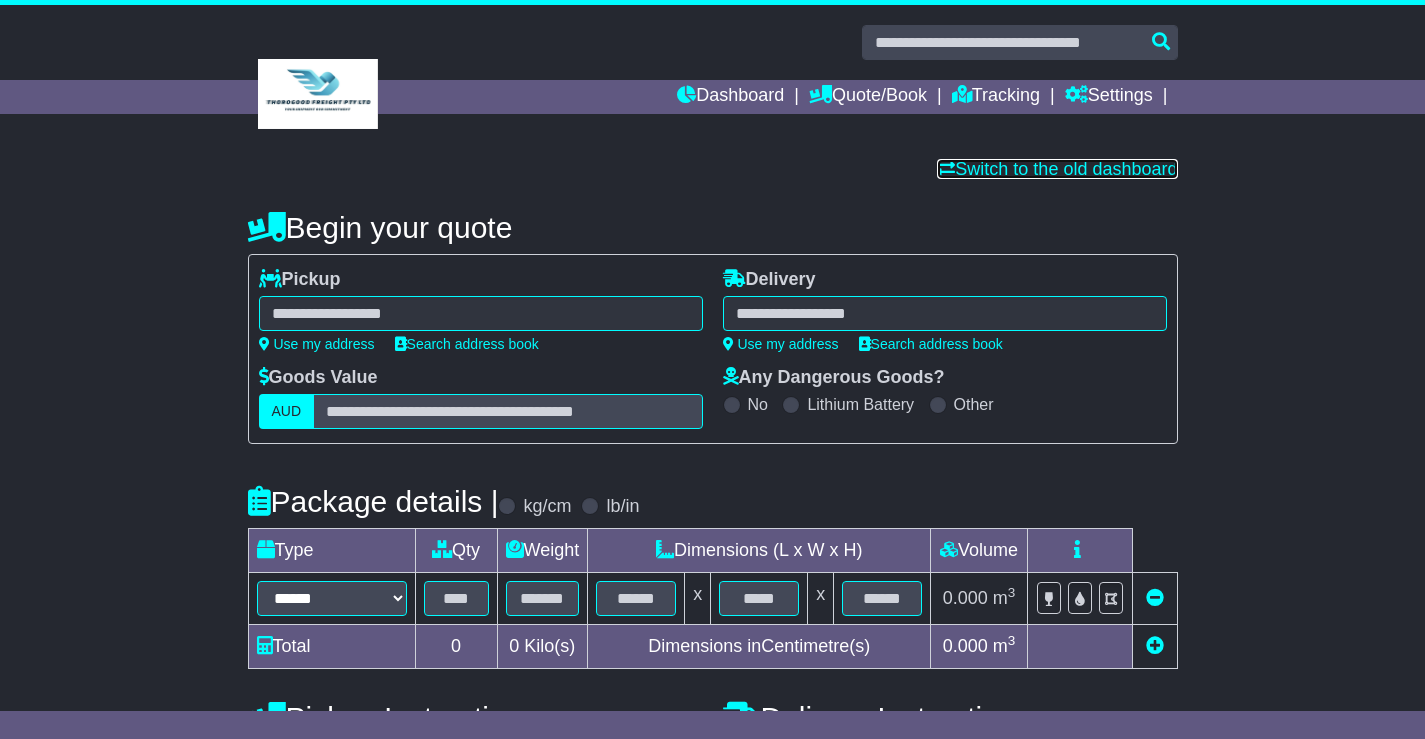 click on "Switch to the old dashboard" at bounding box center (1057, 169) 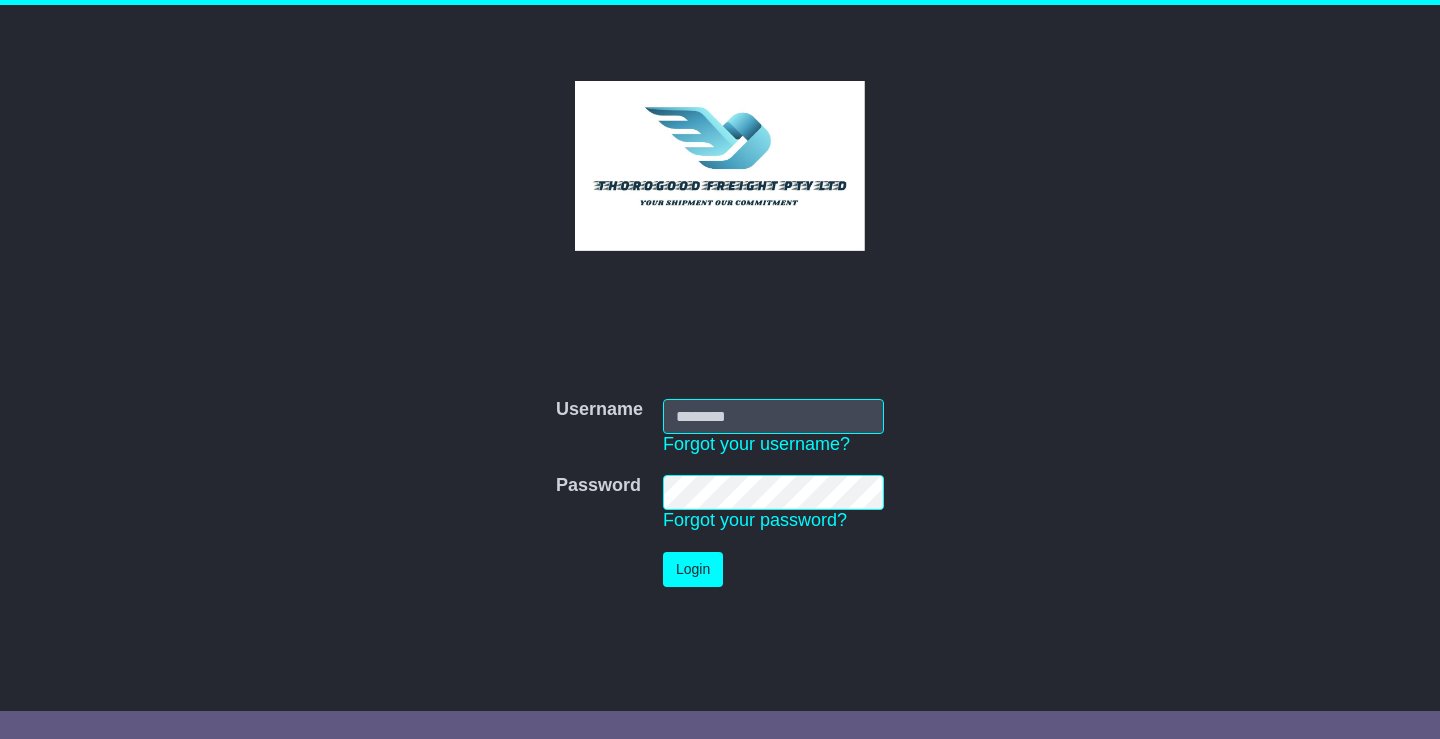 scroll, scrollTop: 0, scrollLeft: 0, axis: both 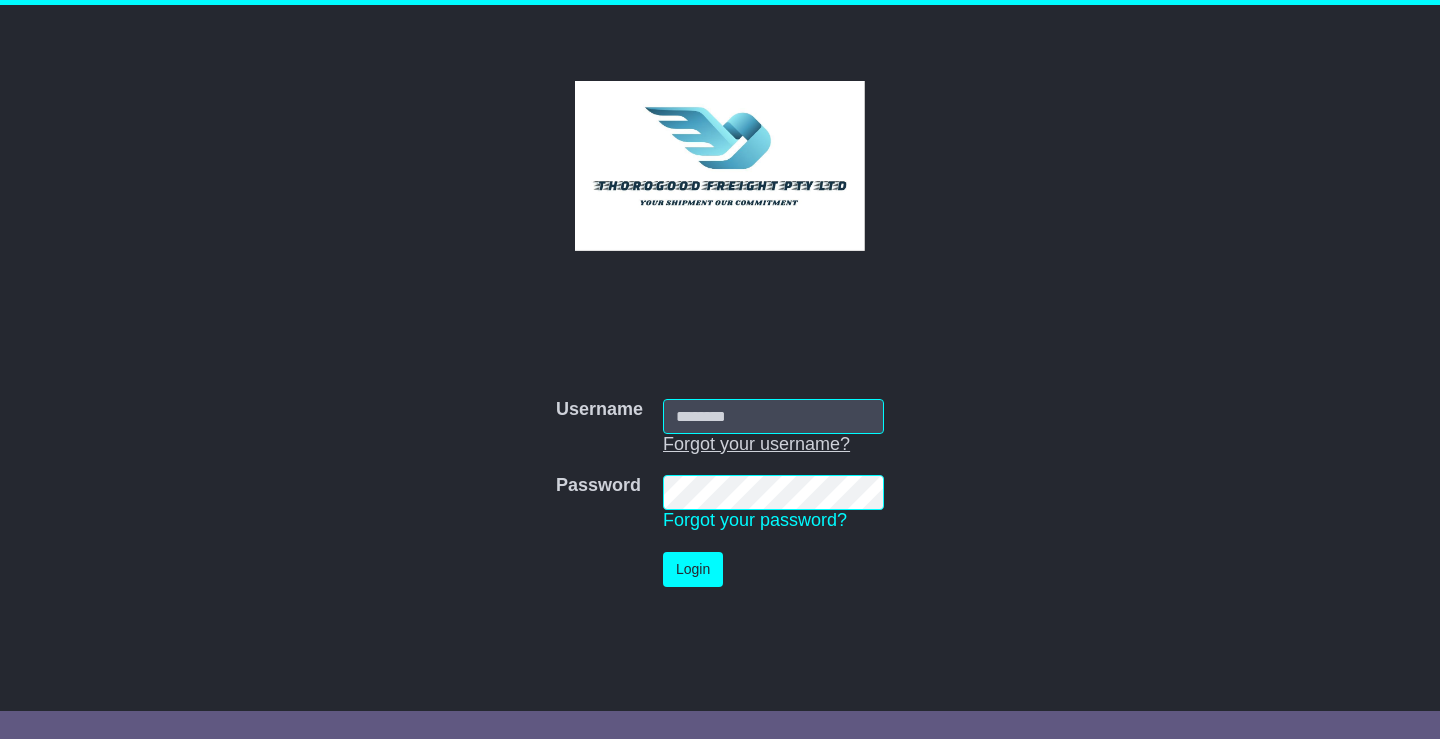drag, startPoint x: 706, startPoint y: 416, endPoint x: 746, endPoint y: 440, distance: 46.647614 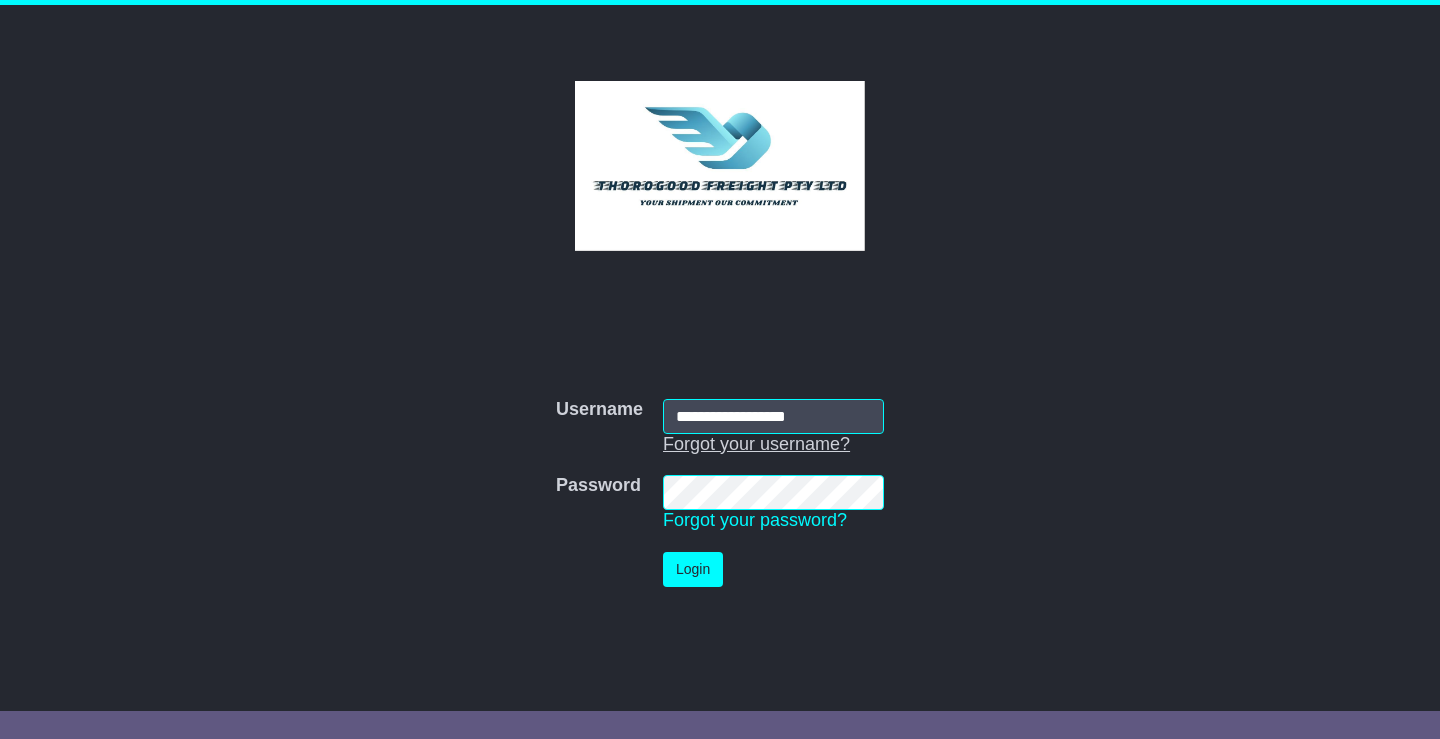 click on "Login" at bounding box center (693, 569) 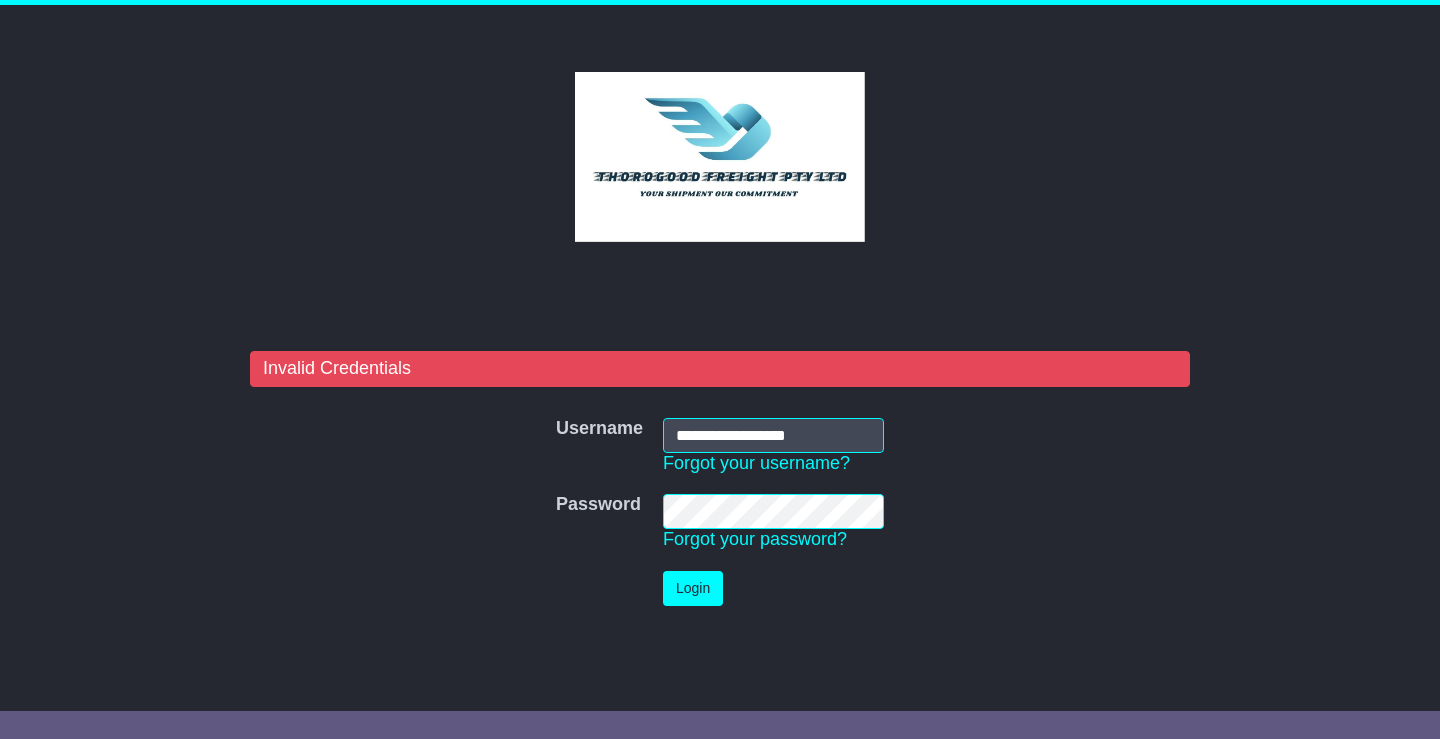 click on "Password
Password
Forgot your password?" at bounding box center (720, 522) 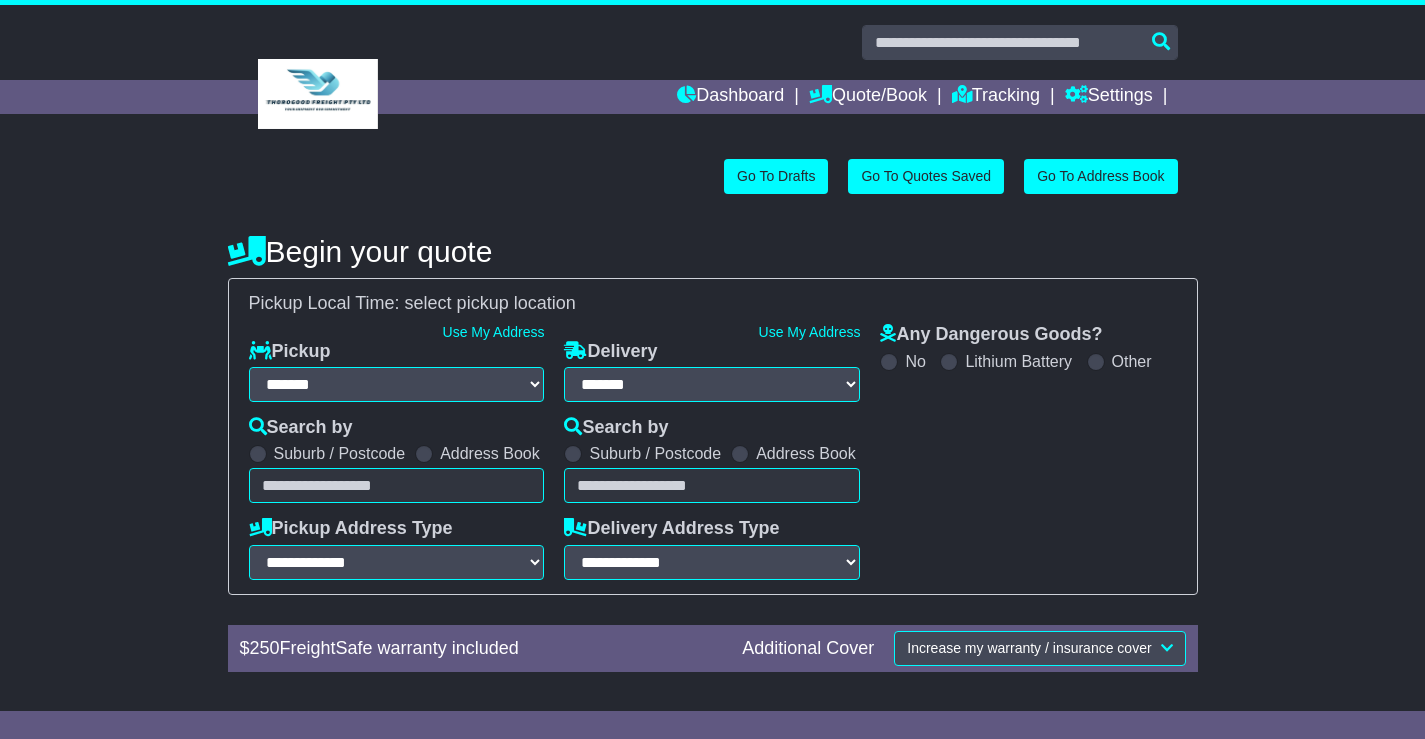 select on "**" 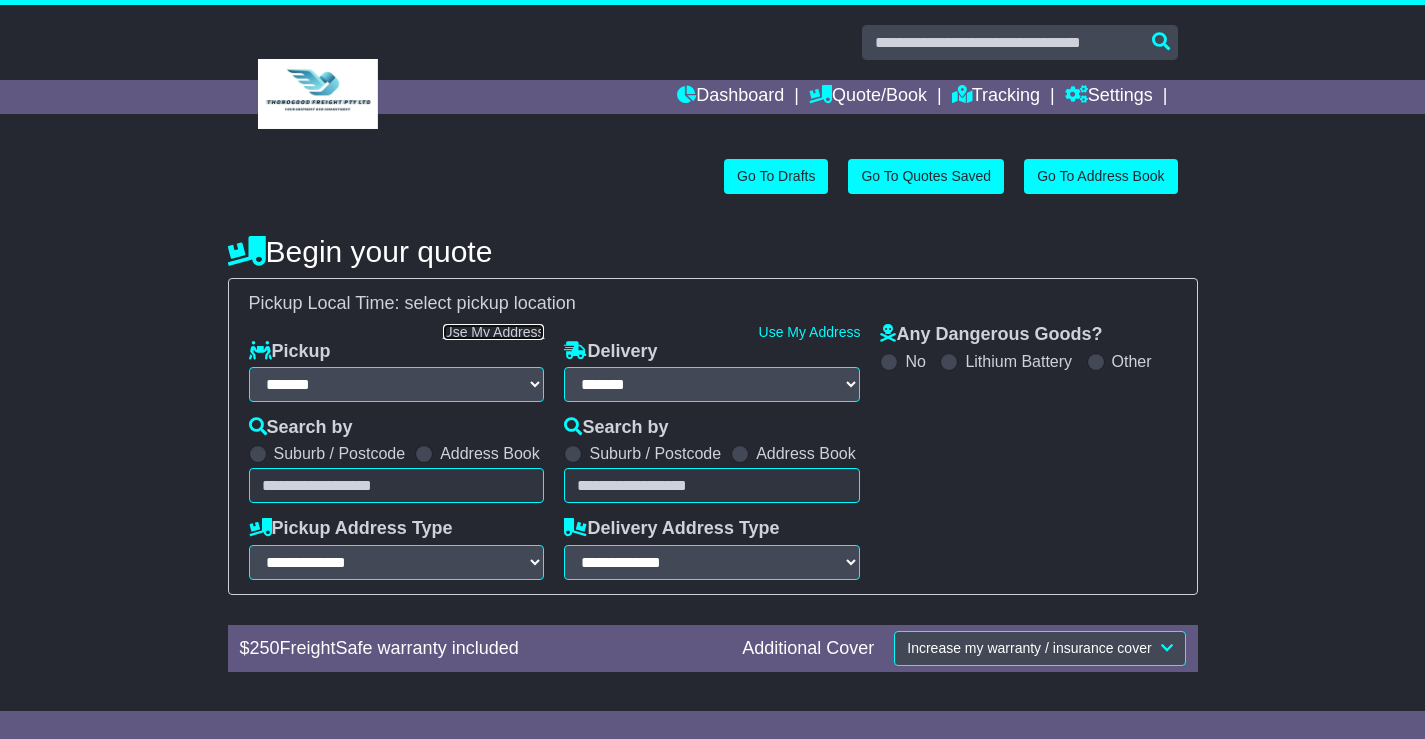click on "Use My Address" at bounding box center [494, 332] 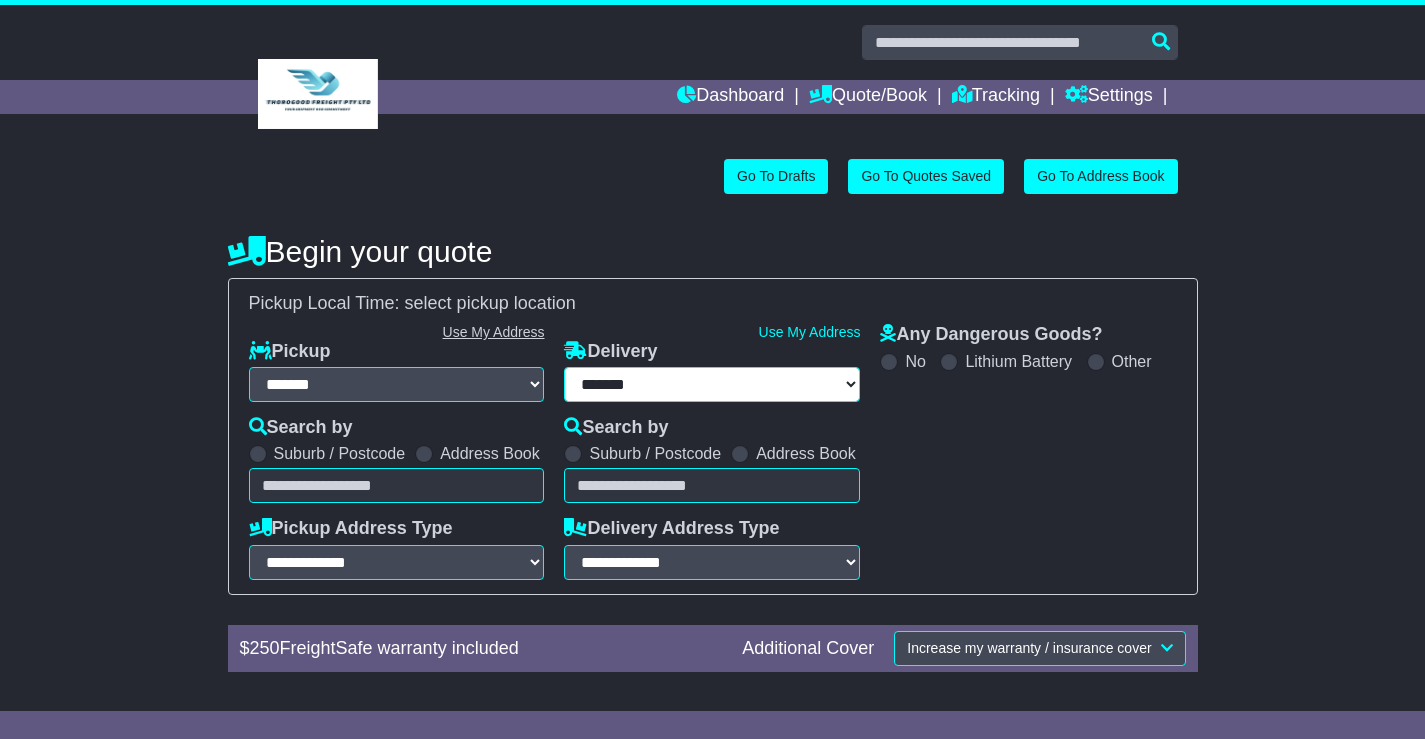 type on "**********" 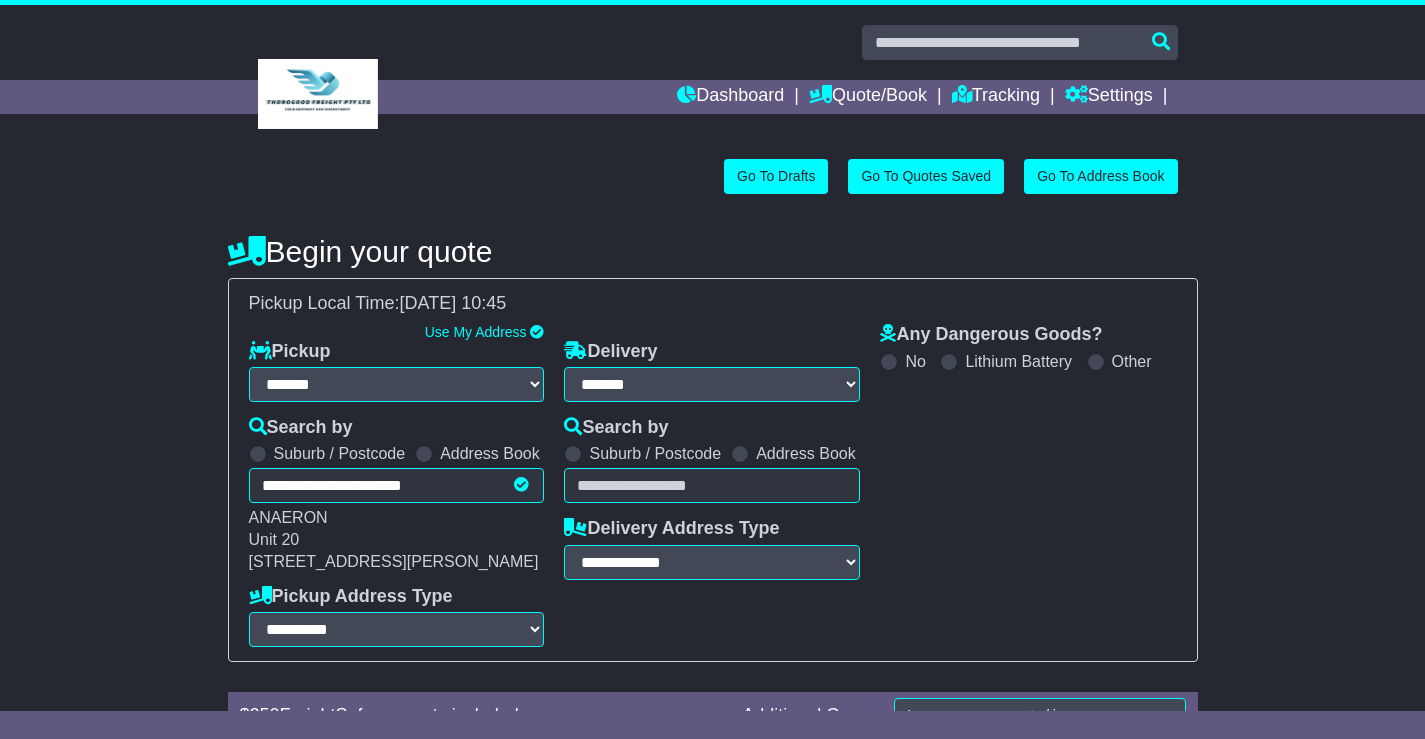 click at bounding box center (740, 454) 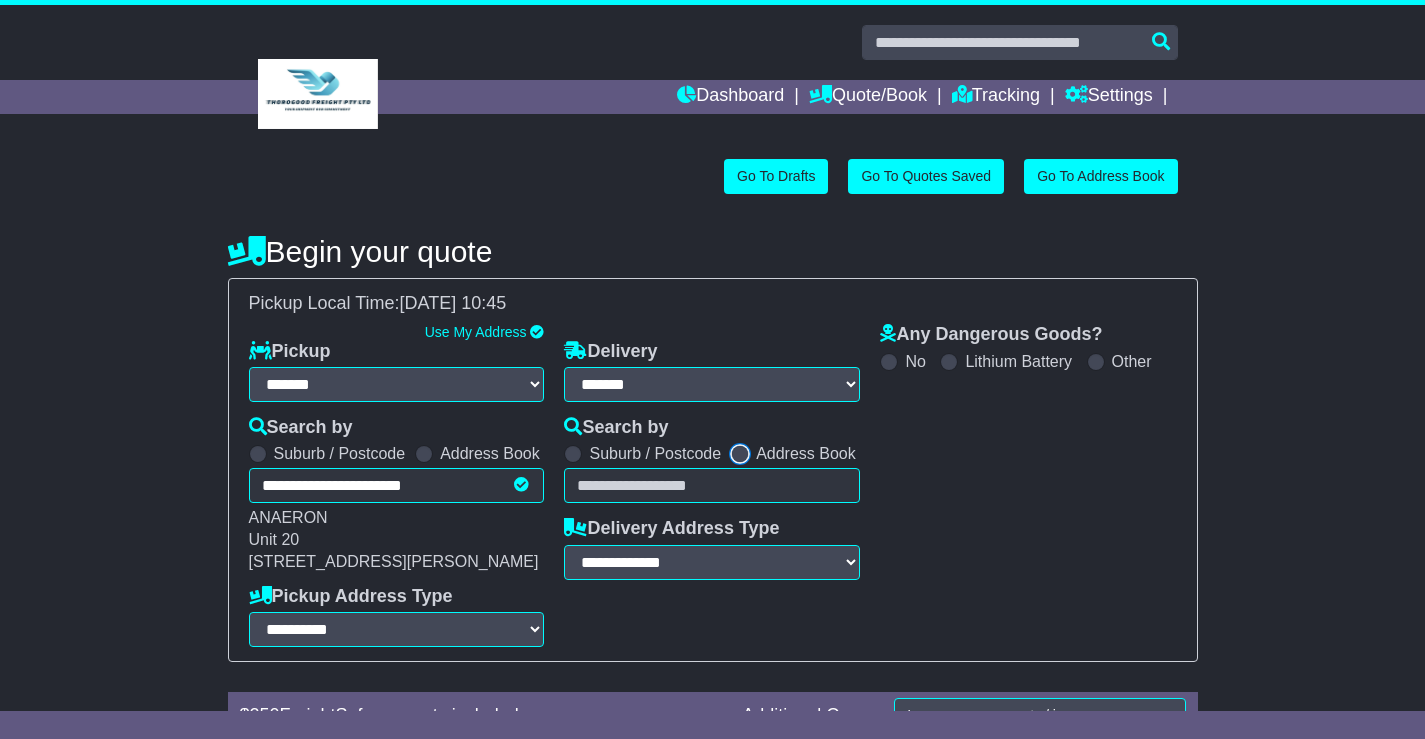 select 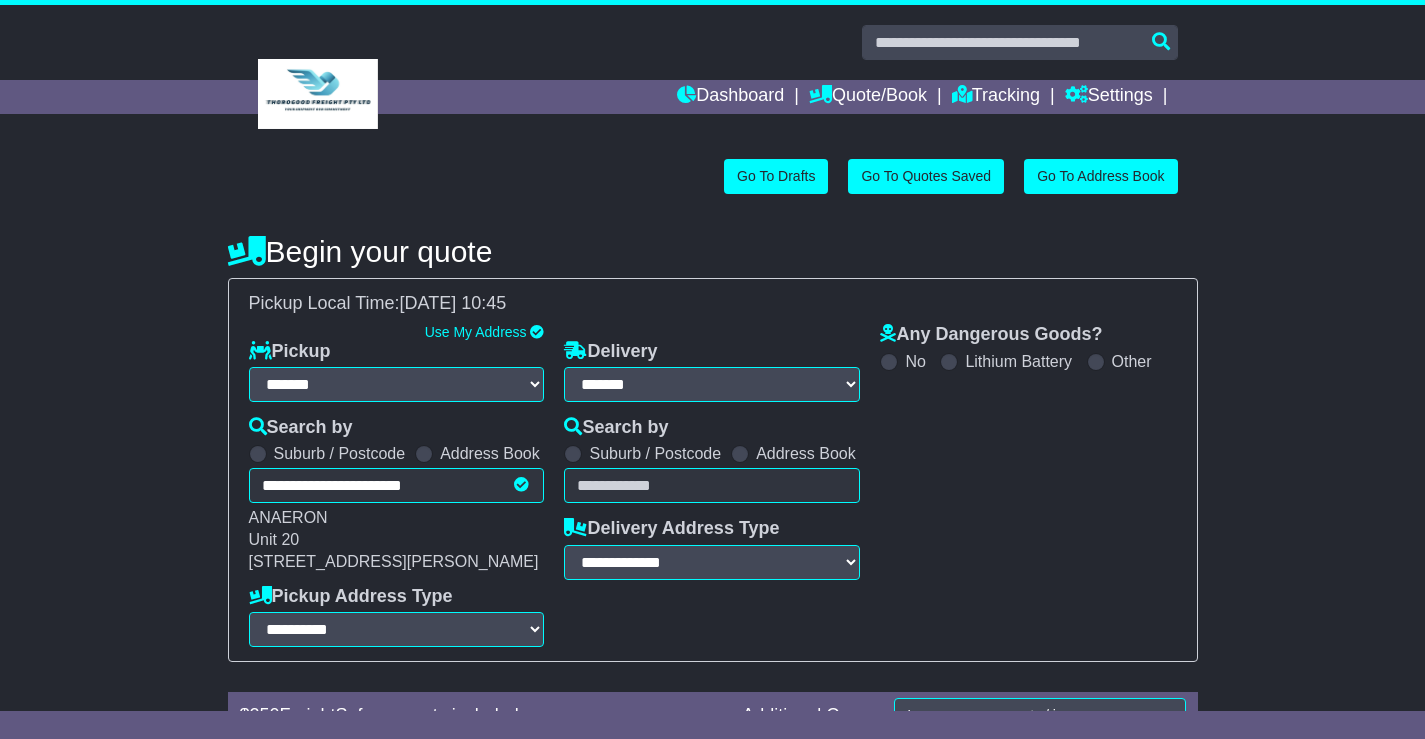 click on "Unknown City / Postcode Pair
×
You have entered     address.
Our database shows the postcode and suburb don't match. Please make sure location exists otherwise you might not receive all quotes available.
Maybe you meant to use some of the next:
Ok" at bounding box center (712, 485) 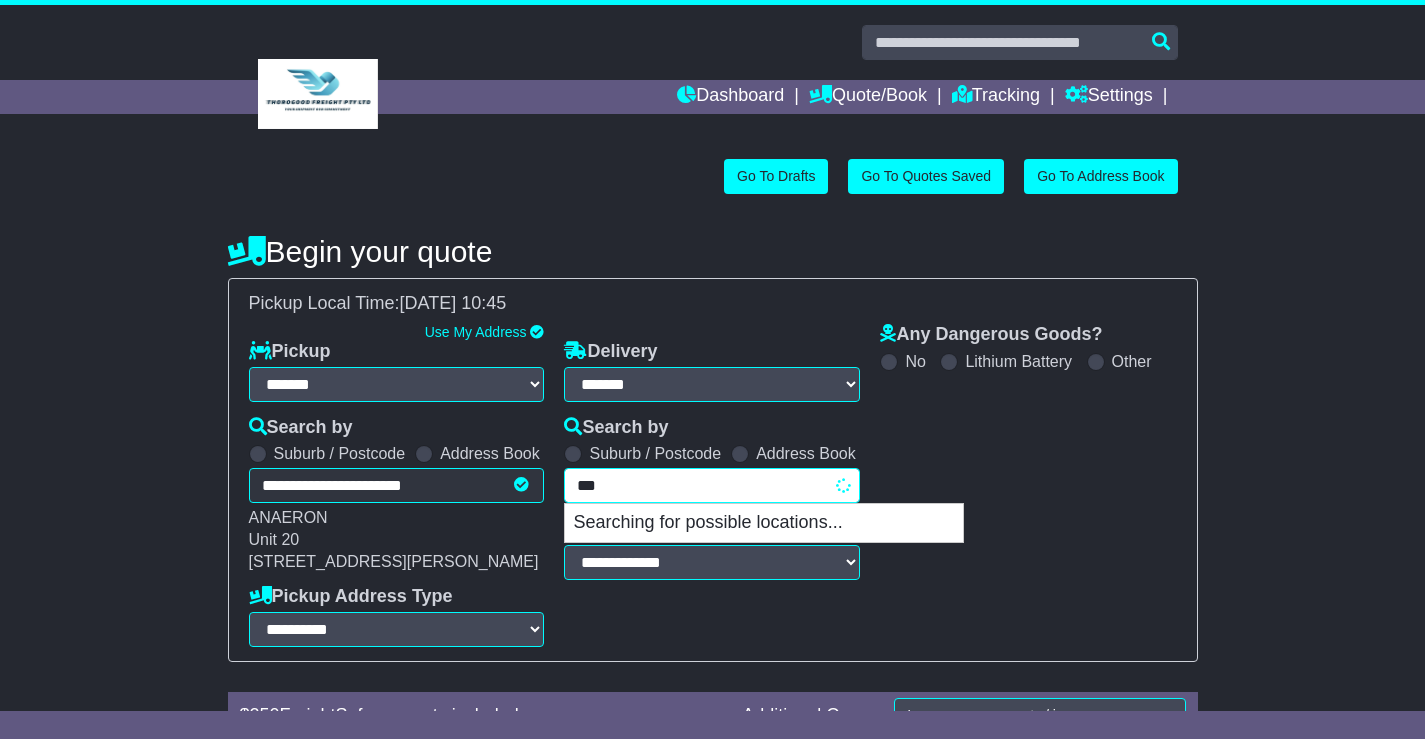 type on "****" 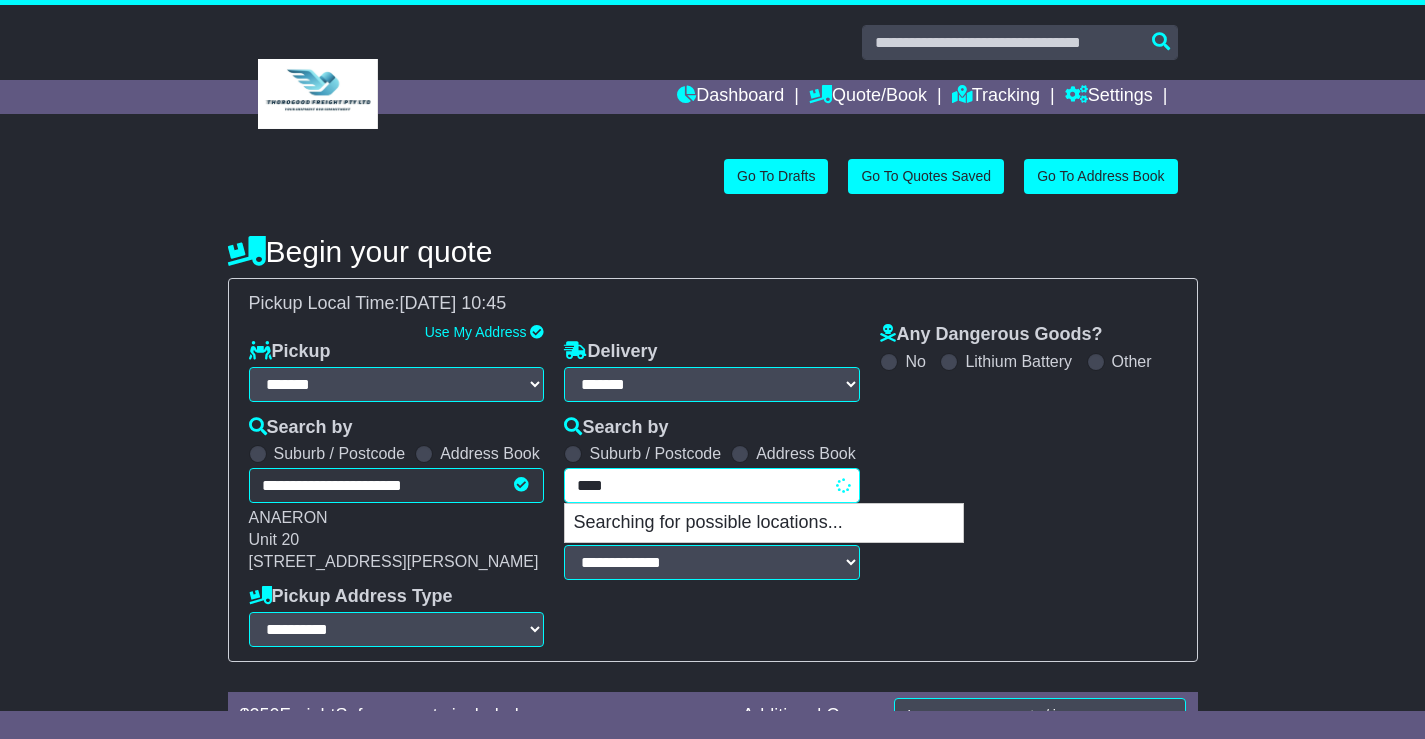 type on "******" 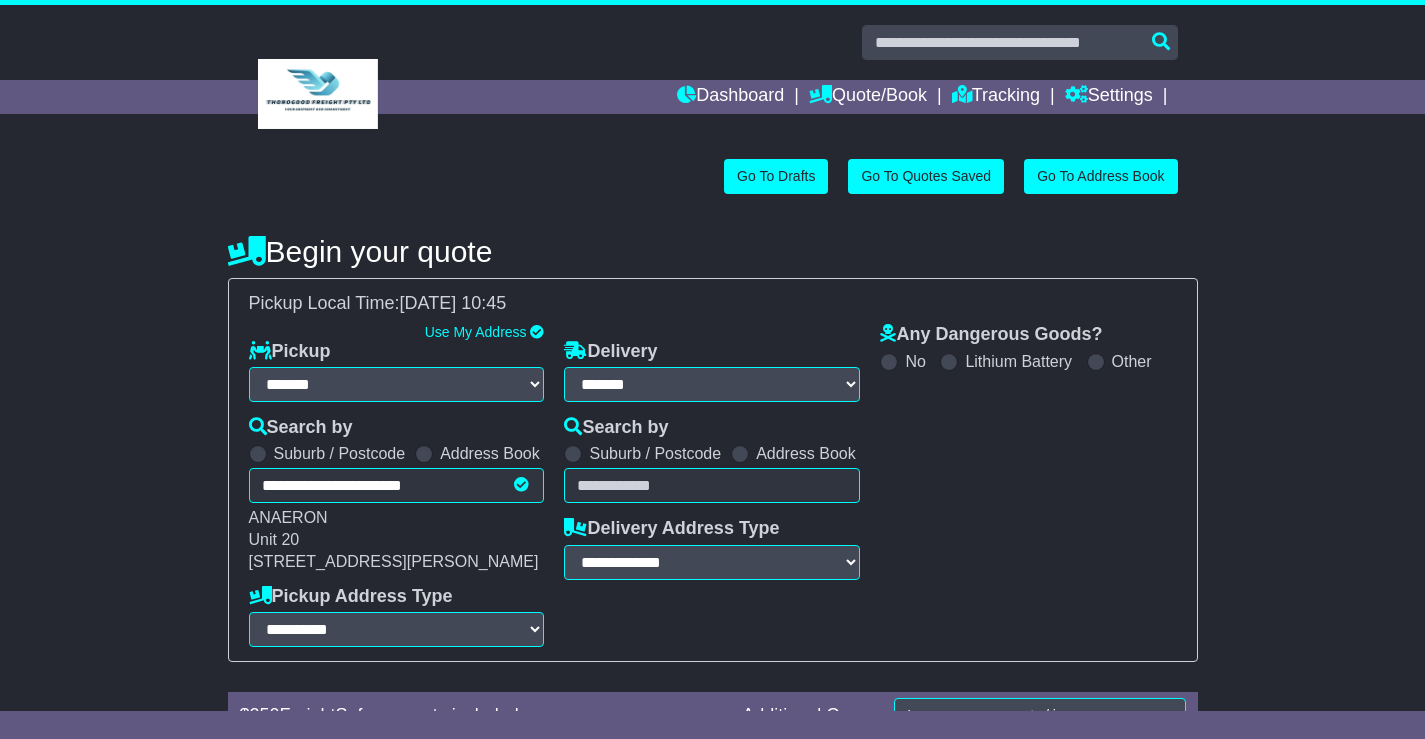 click at bounding box center [573, 454] 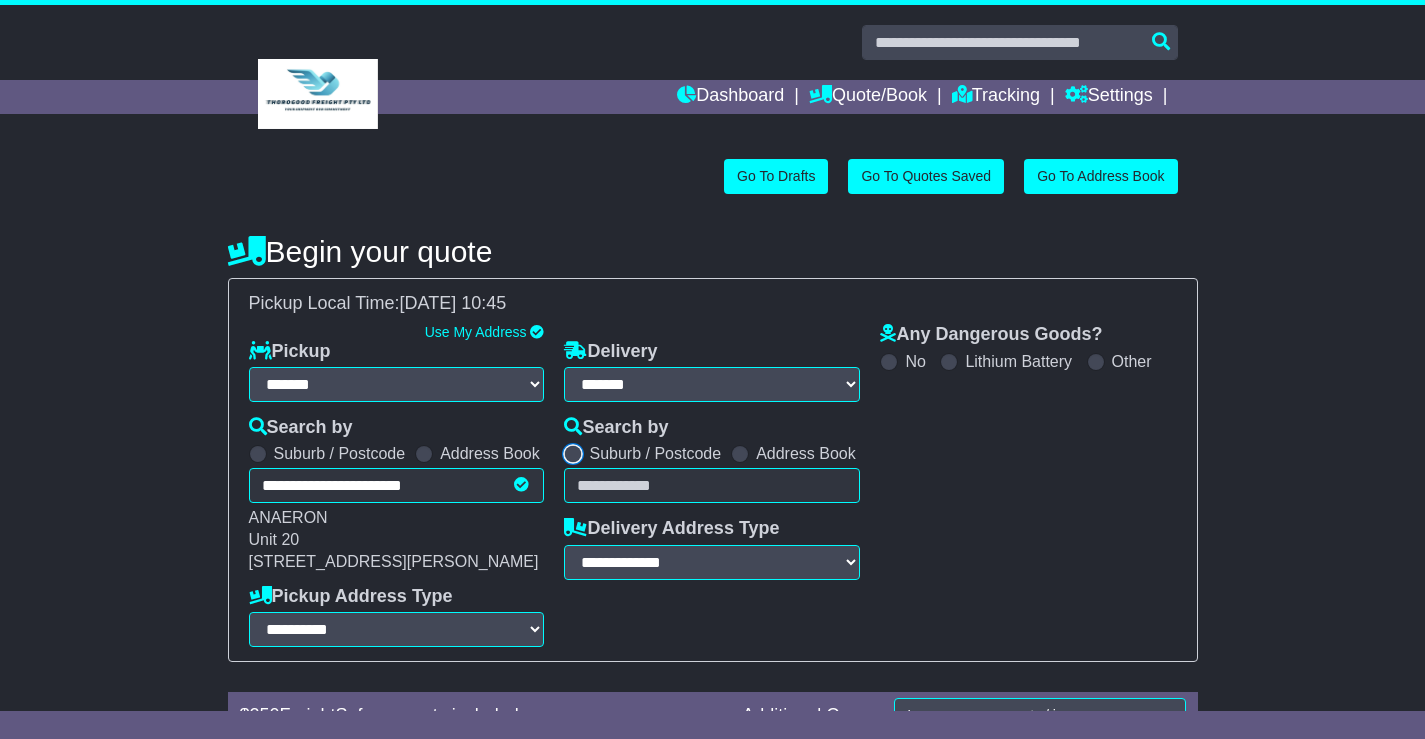 select 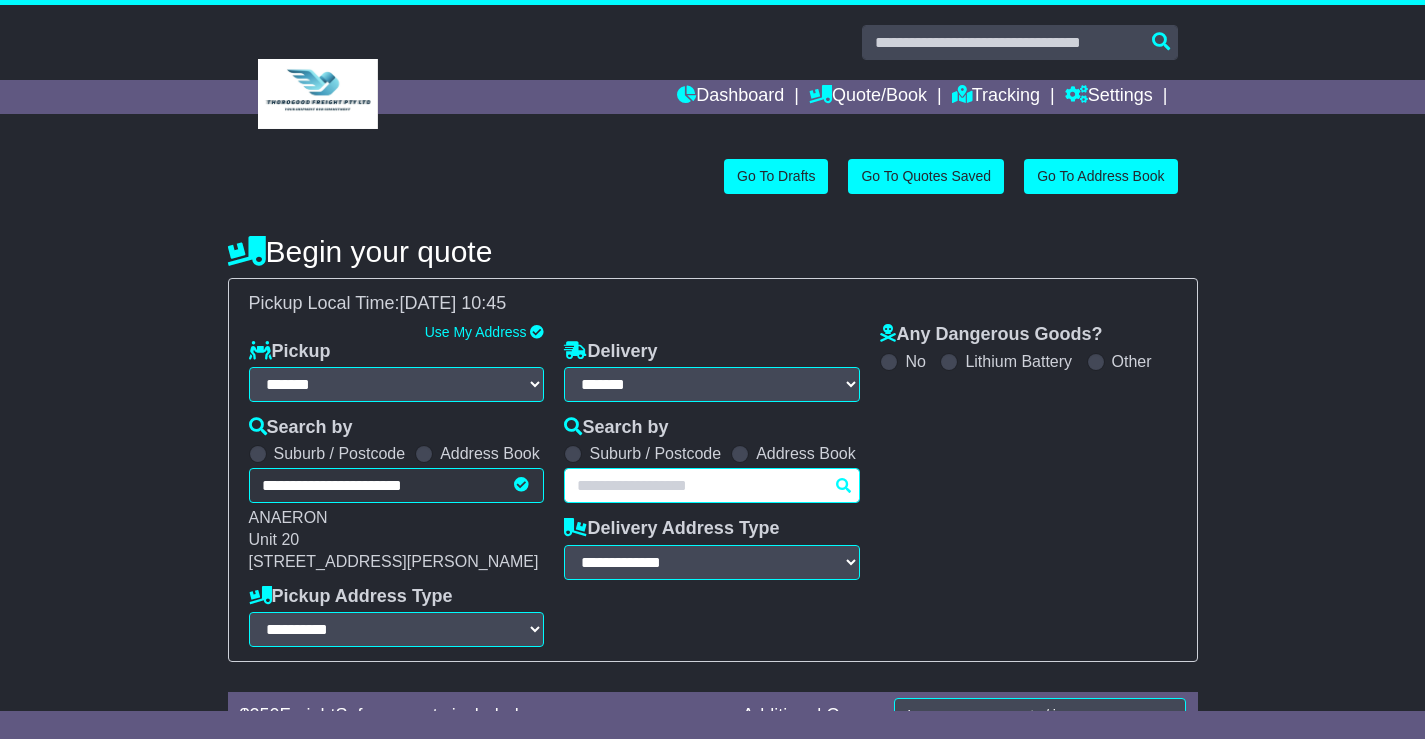 click at bounding box center (712, 485) 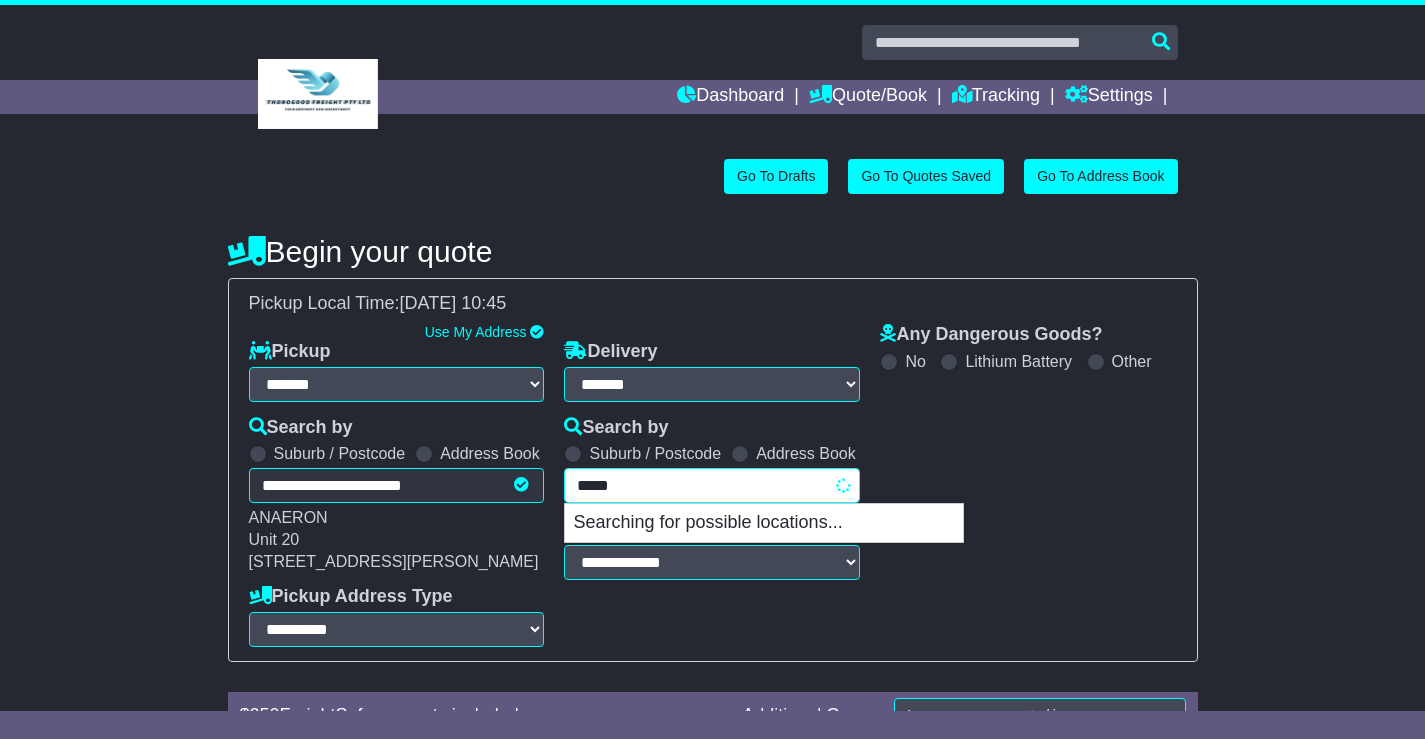 type on "******" 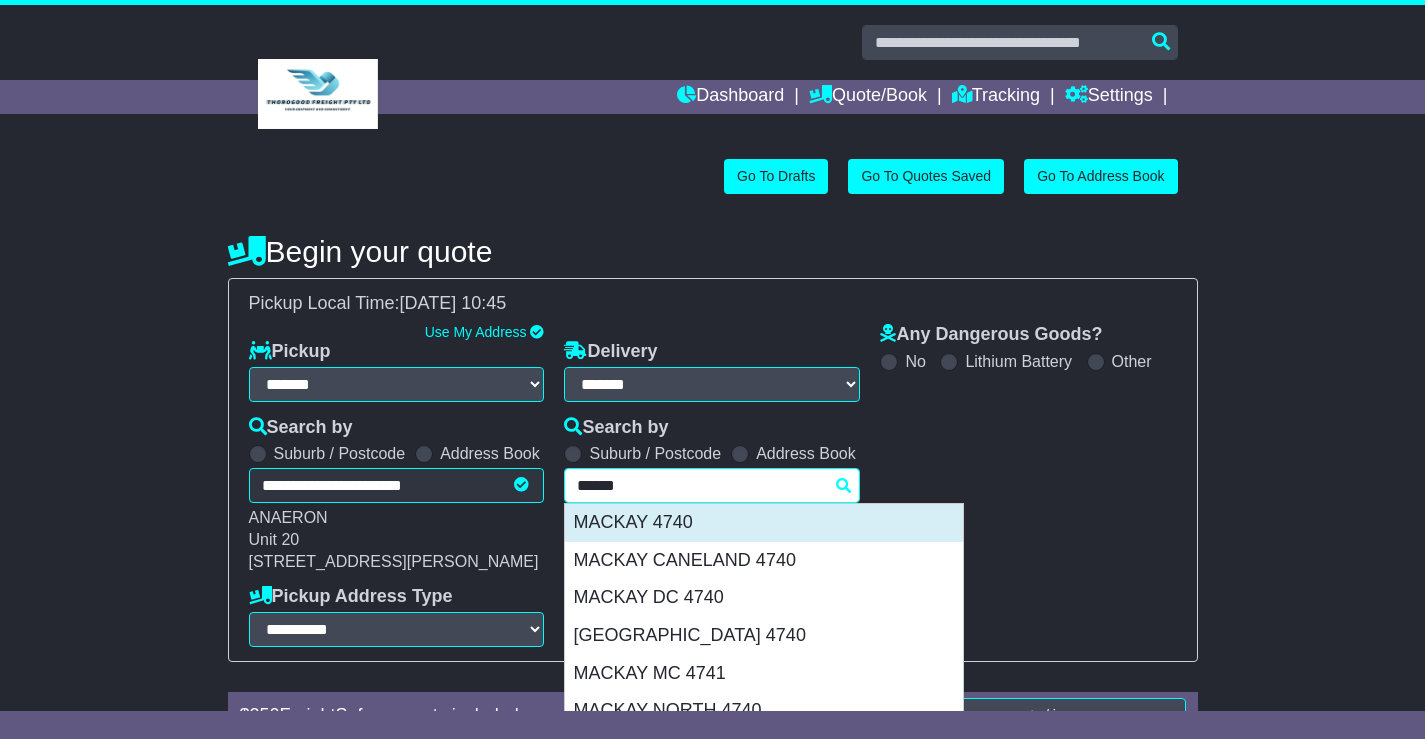 click on "MACKAY 4740" at bounding box center [764, 523] 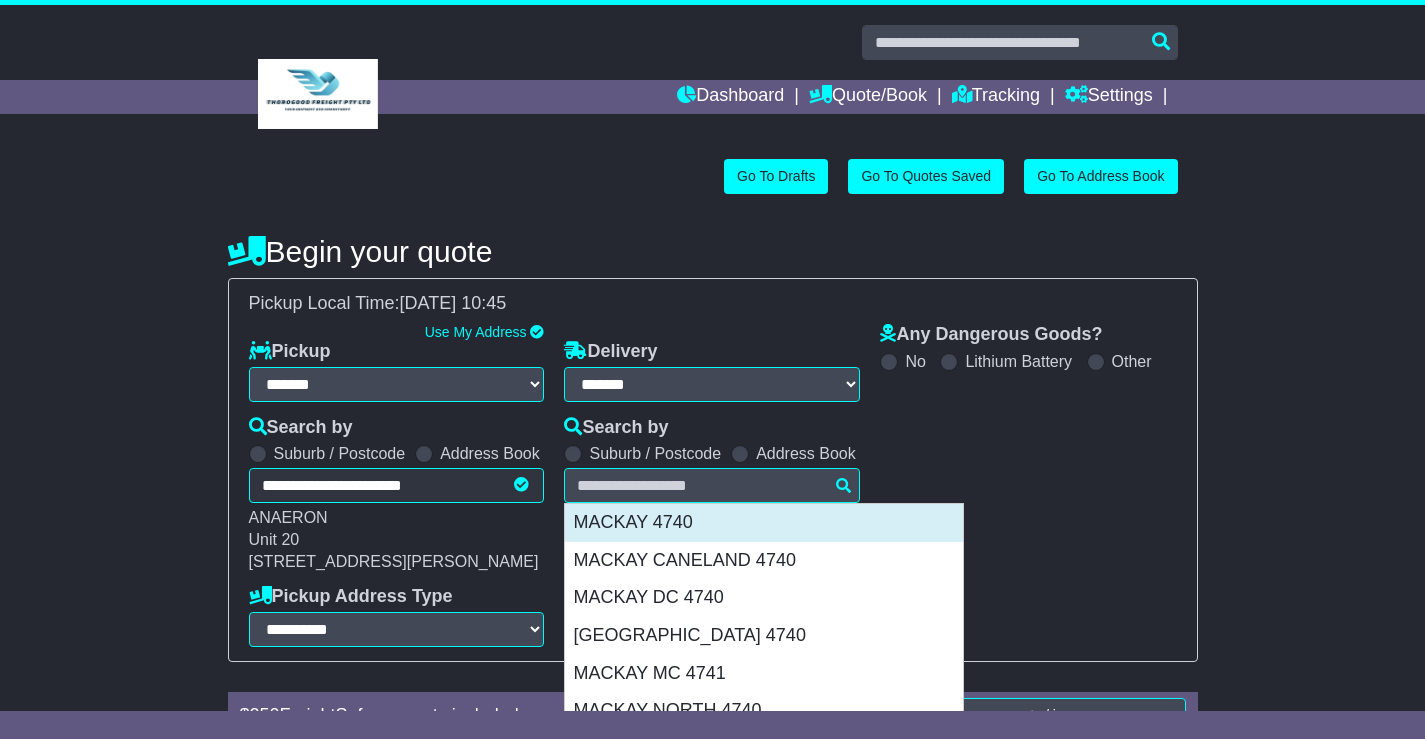 type on "**********" 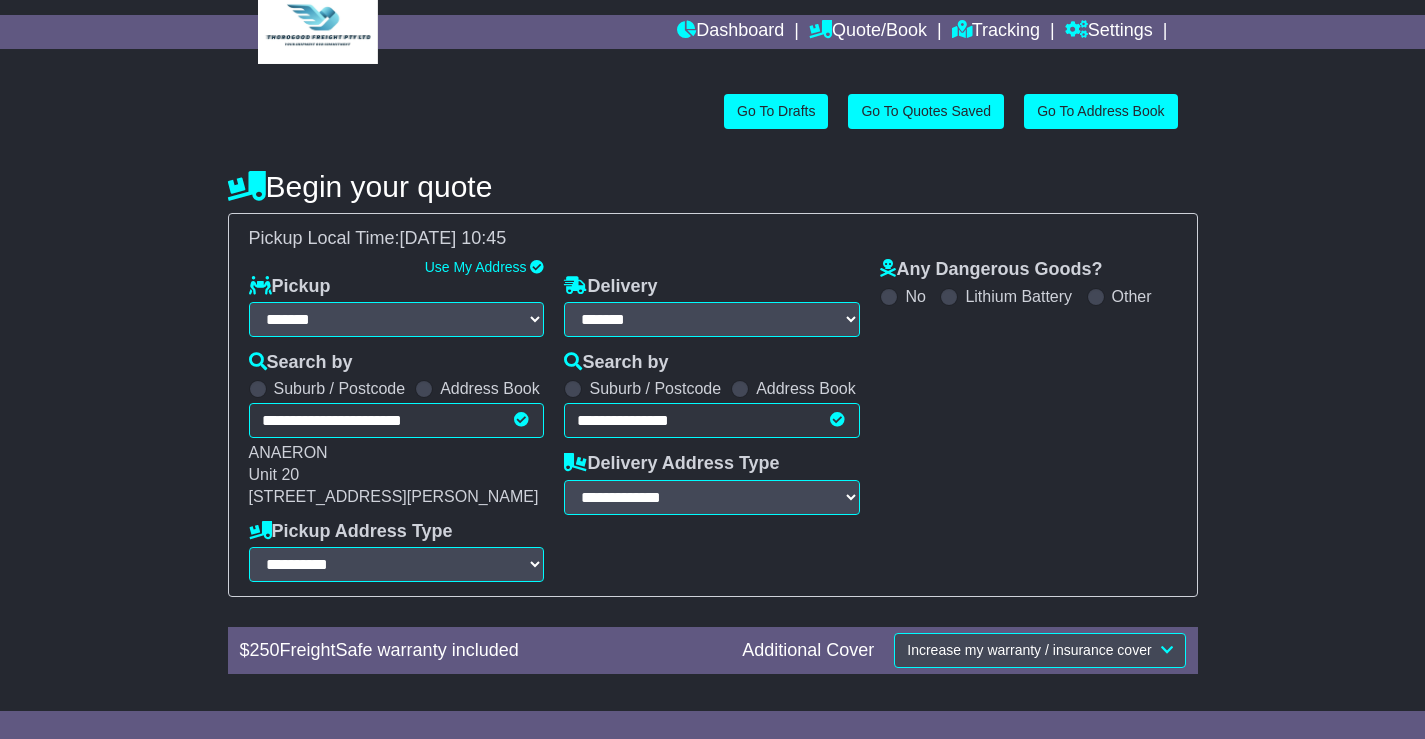 scroll, scrollTop: 100, scrollLeft: 0, axis: vertical 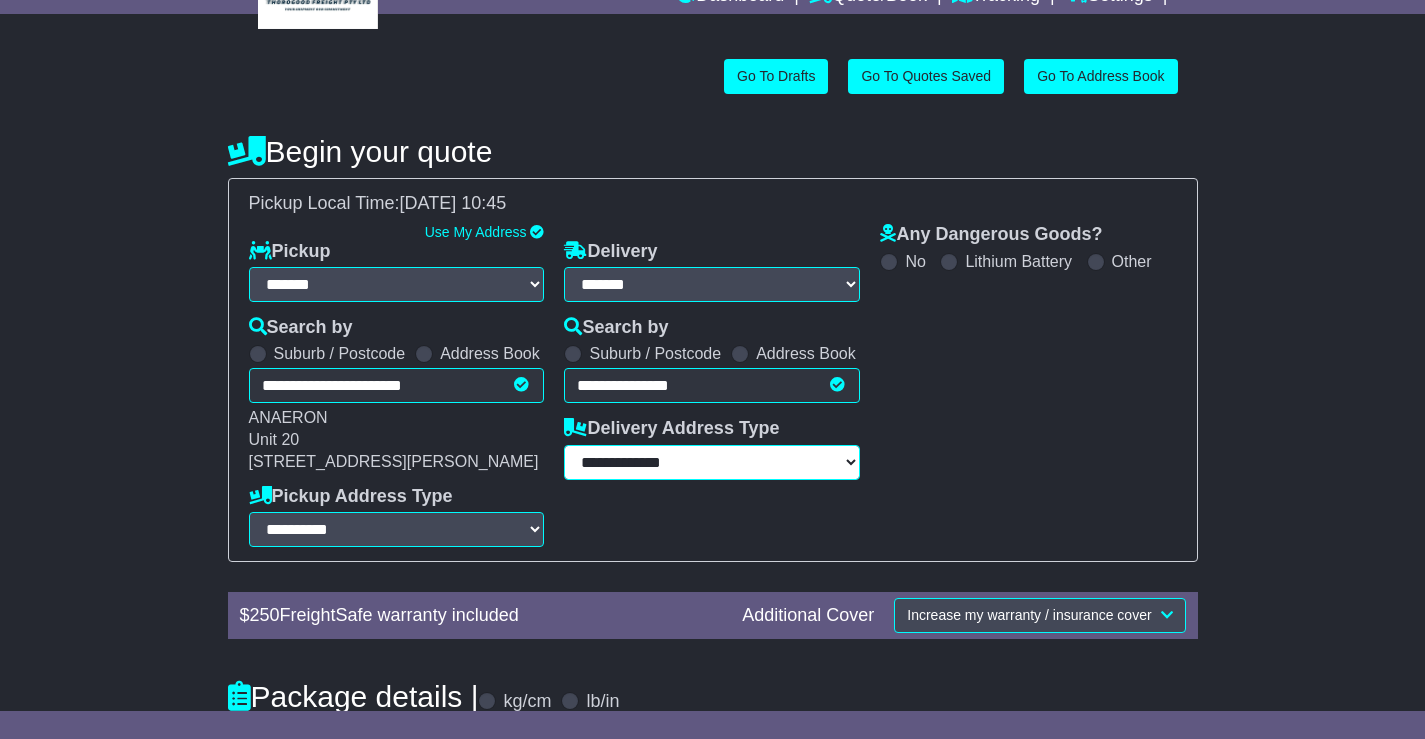 drag, startPoint x: 679, startPoint y: 462, endPoint x: 671, endPoint y: 473, distance: 13.601471 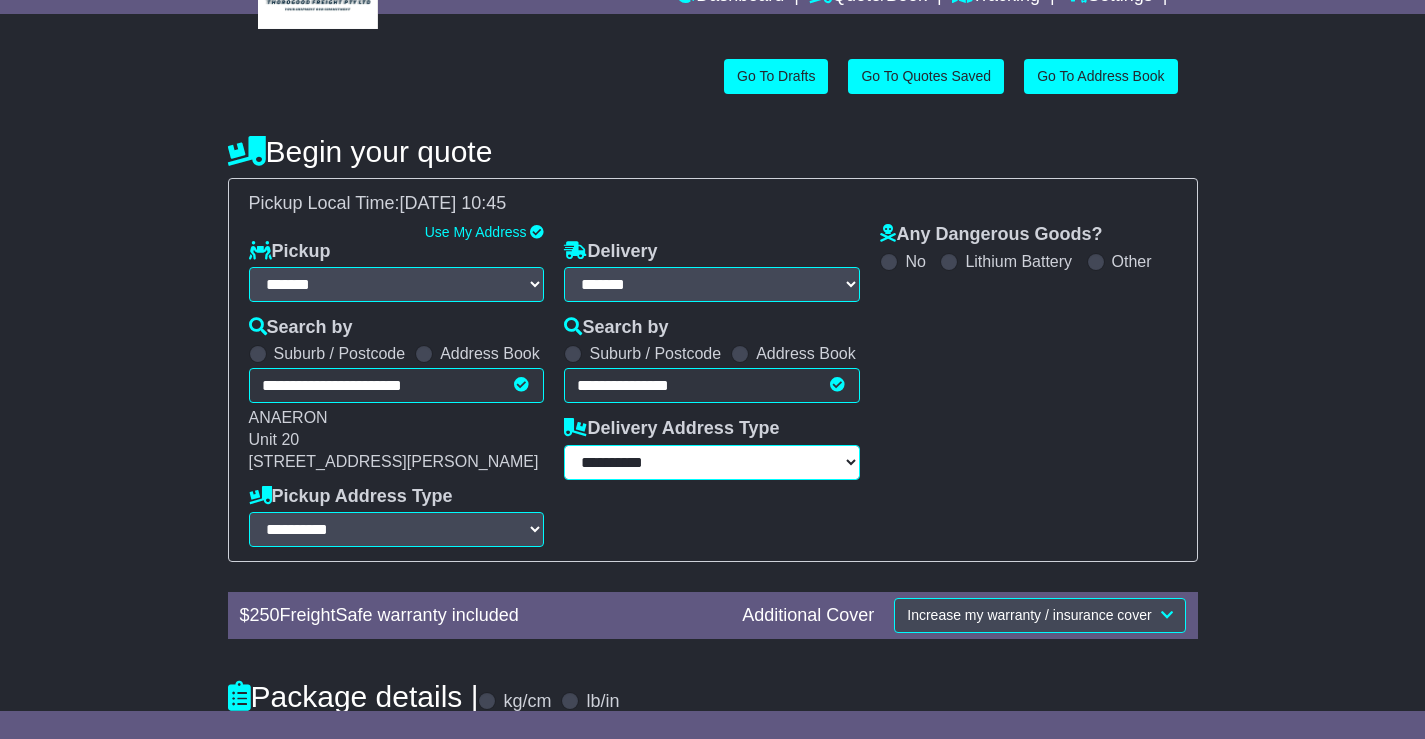 click on "**********" at bounding box center [712, 462] 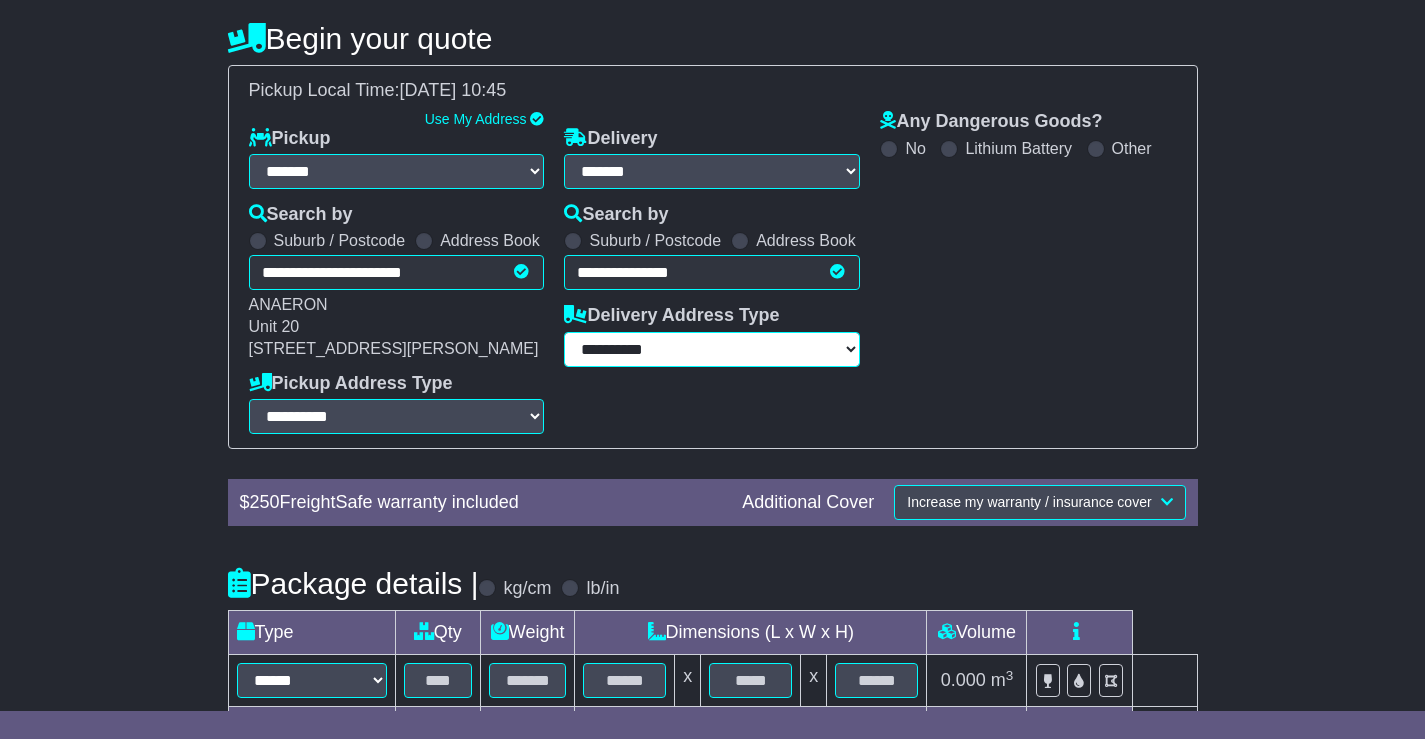 scroll, scrollTop: 341, scrollLeft: 0, axis: vertical 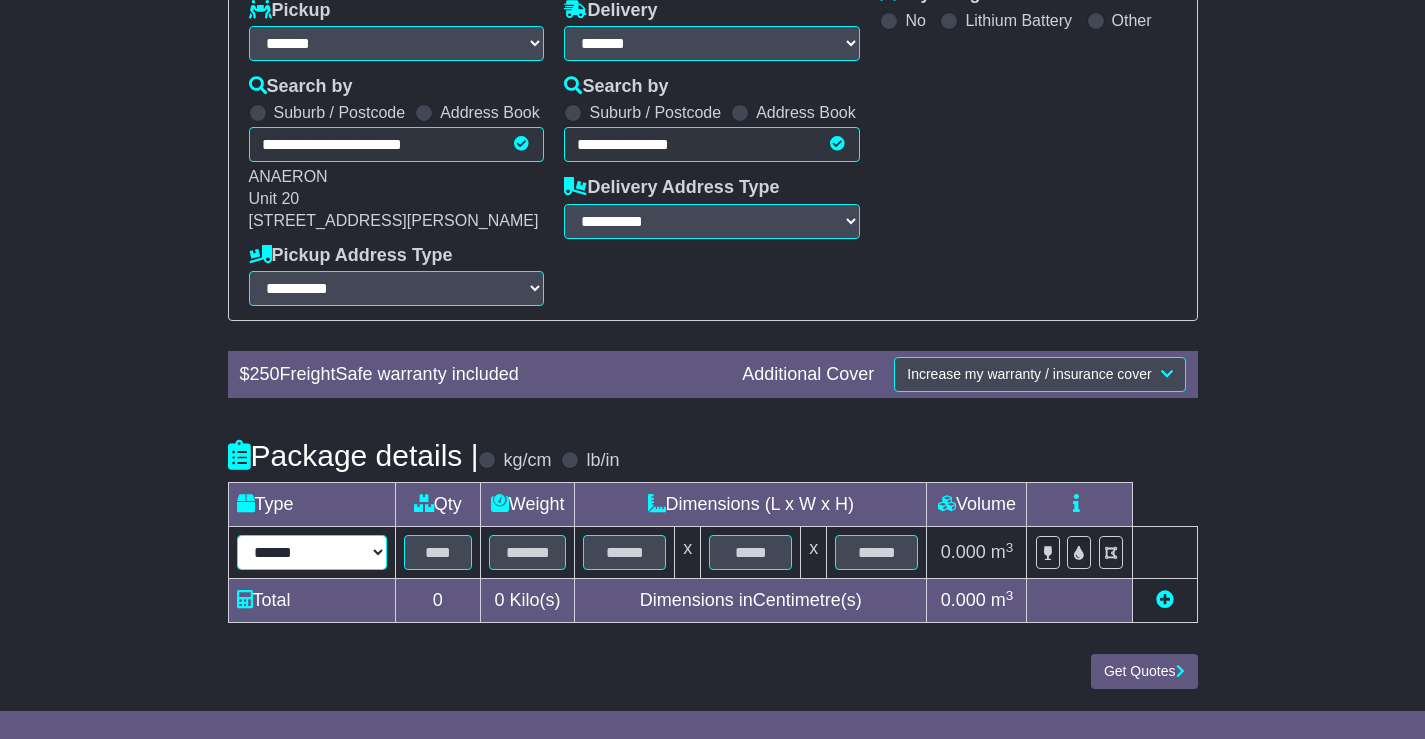 click on "****** ****** *** ******** ***** **** **** ****** *** *******" at bounding box center [312, 552] 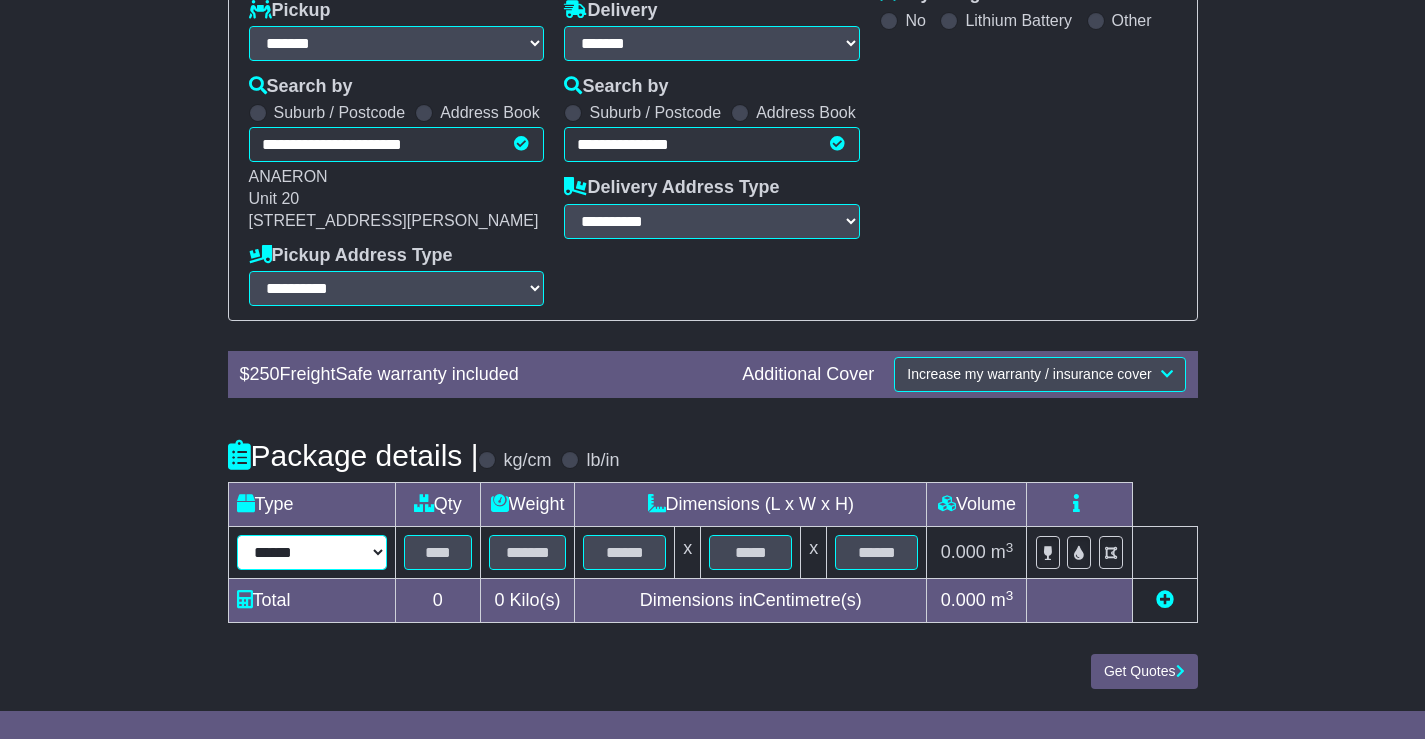 select on "***" 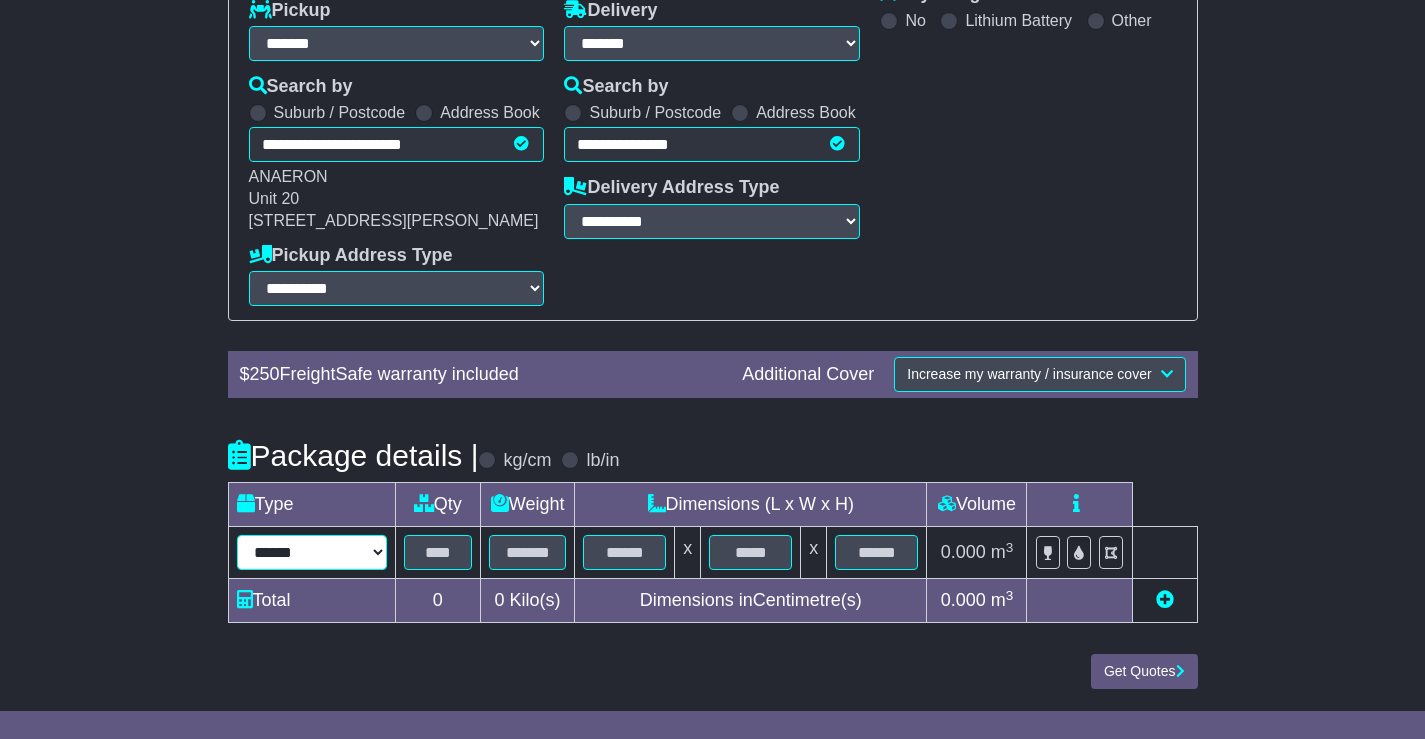 click on "****** ****** *** ******** ***** **** **** ****** *** *******" at bounding box center (312, 552) 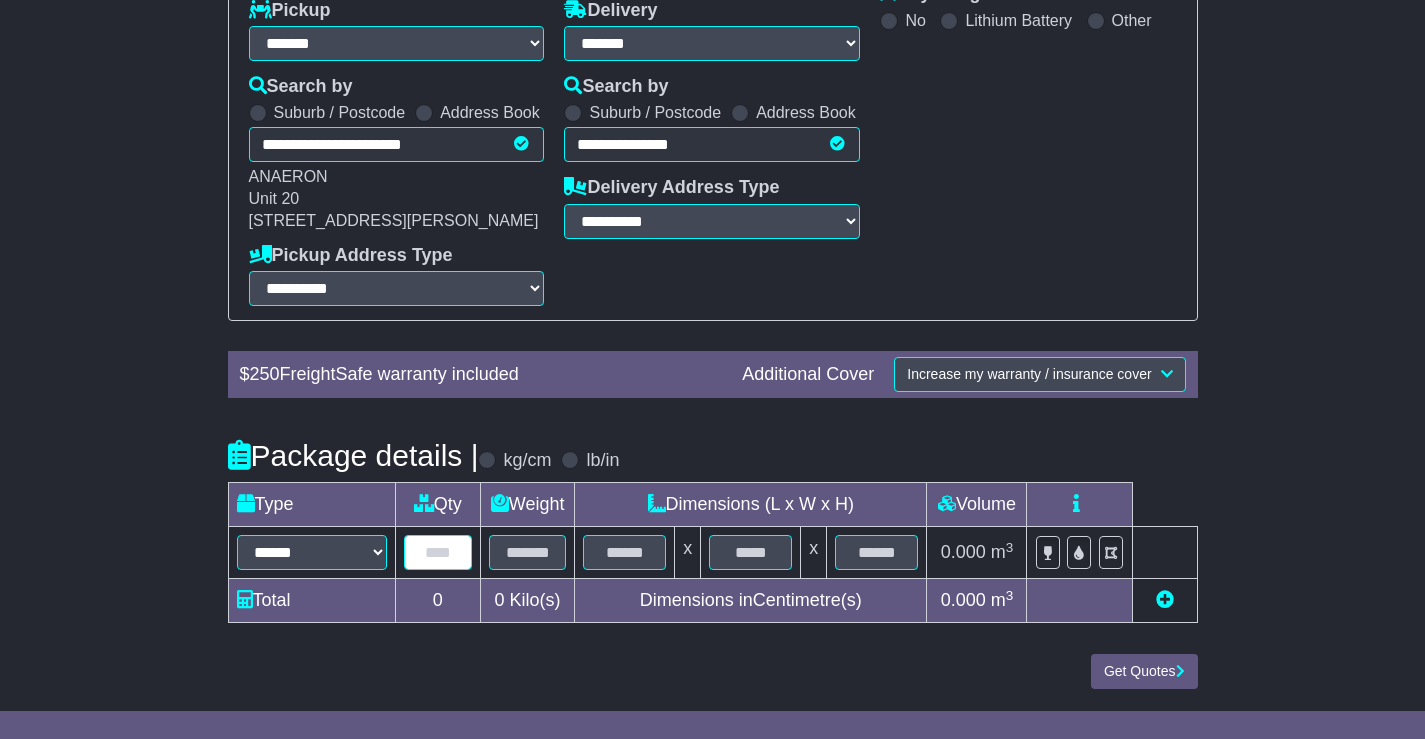 click at bounding box center (438, 552) 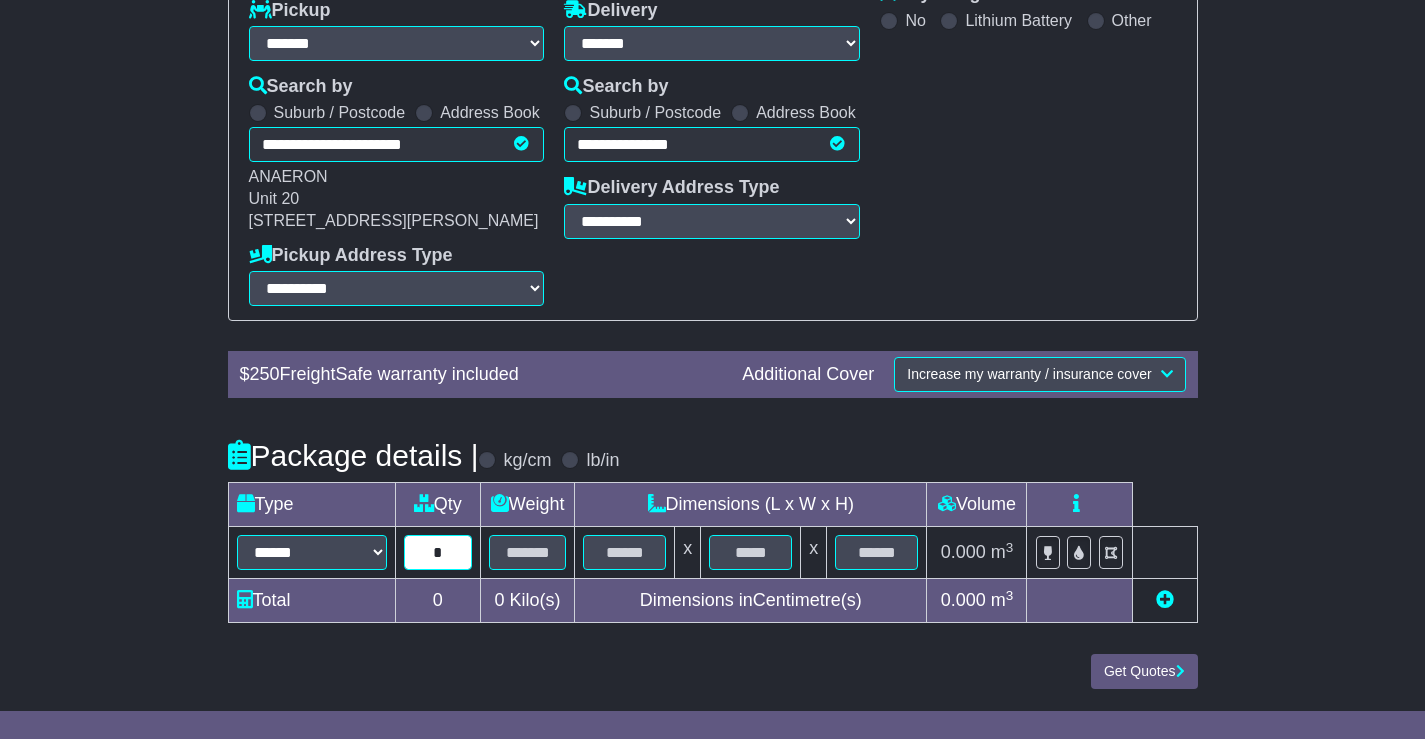 type on "*" 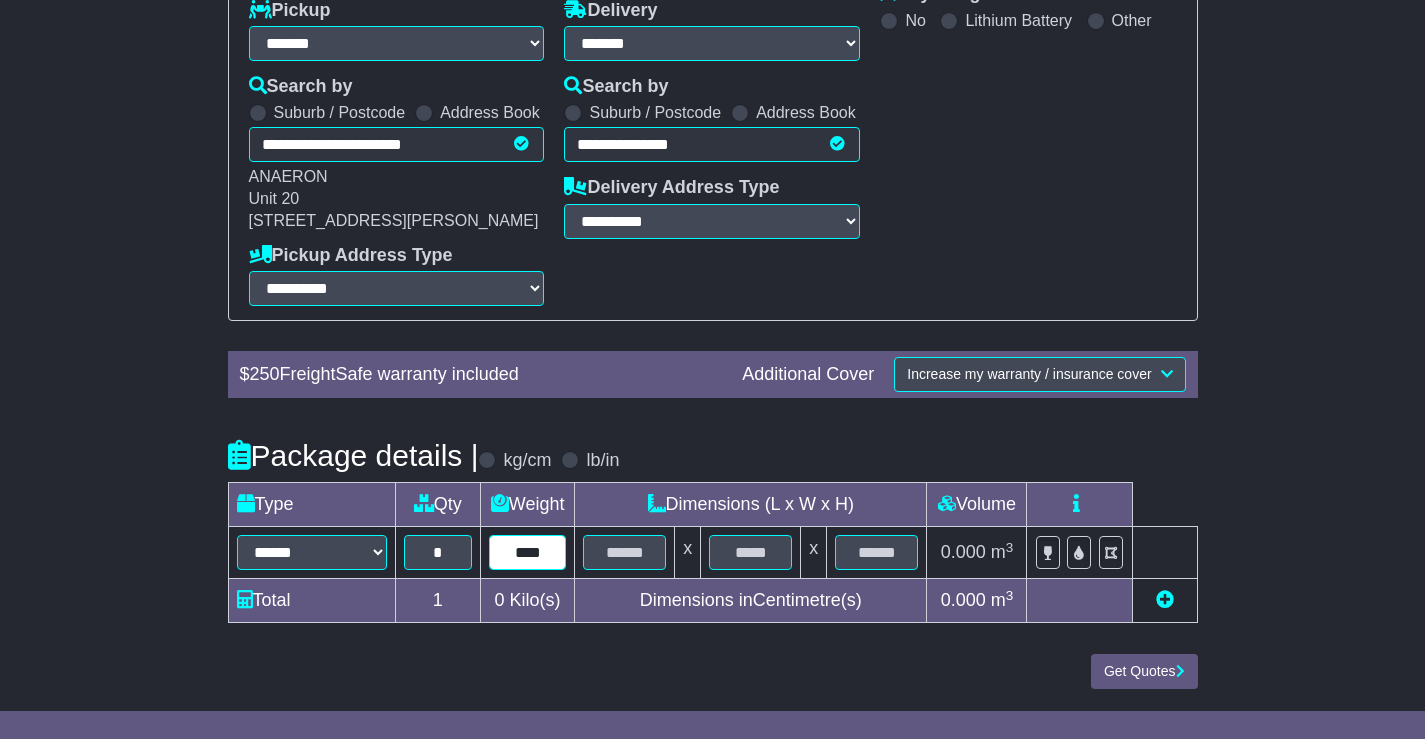 type on "****" 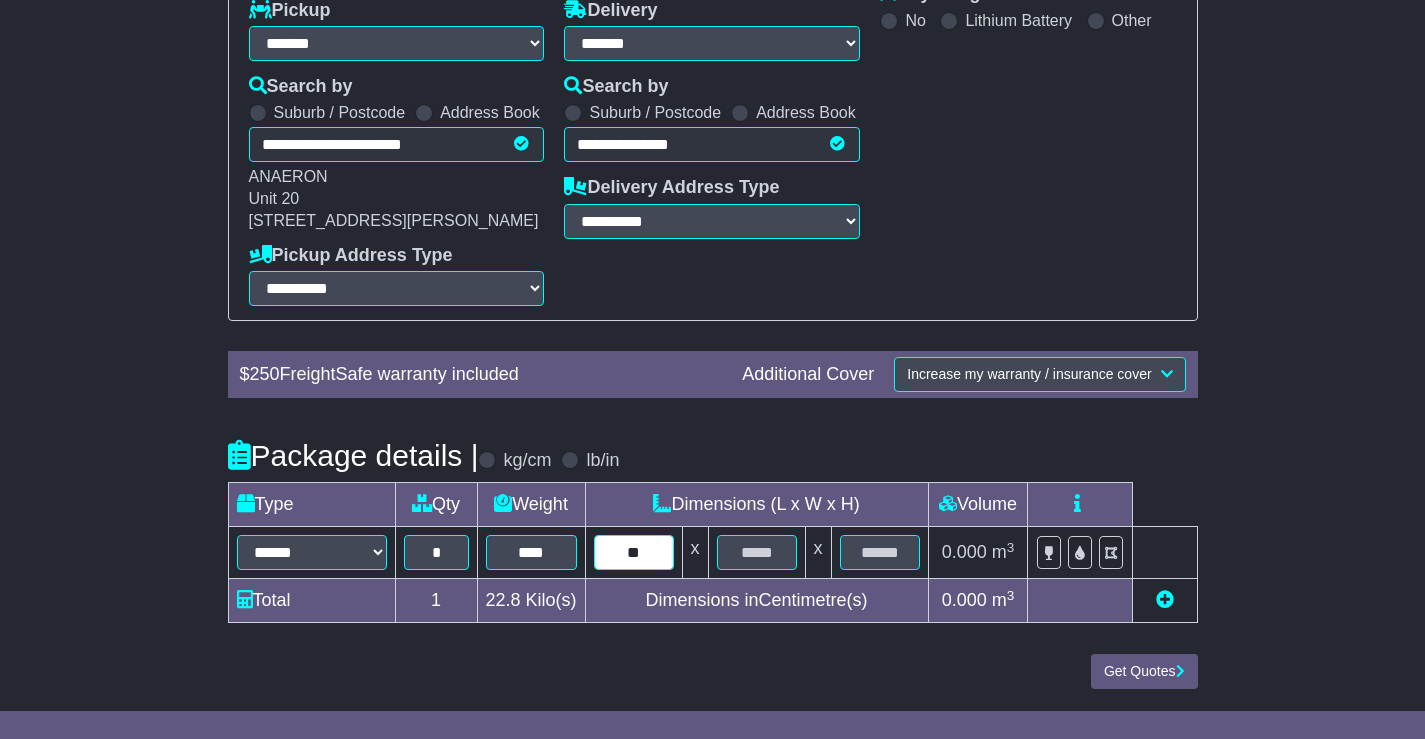 type on "**" 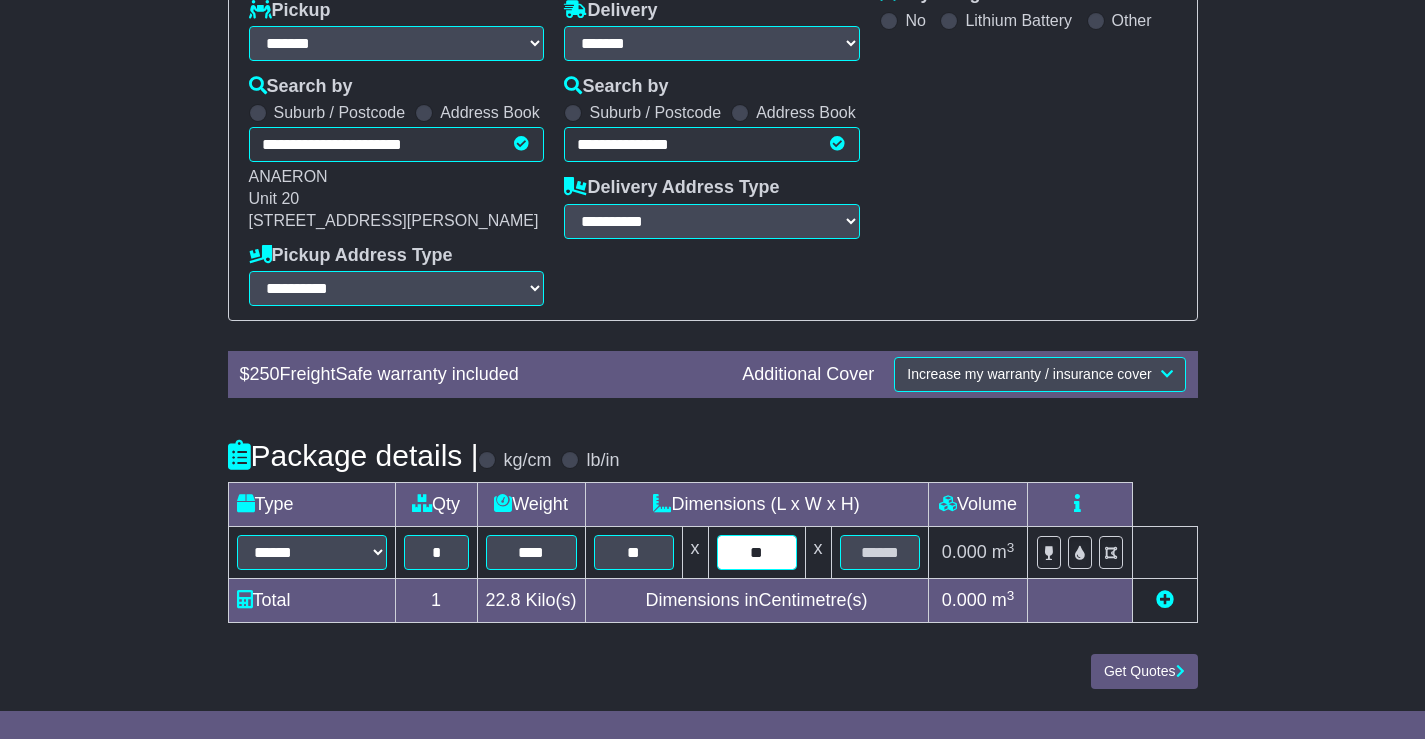 type on "**" 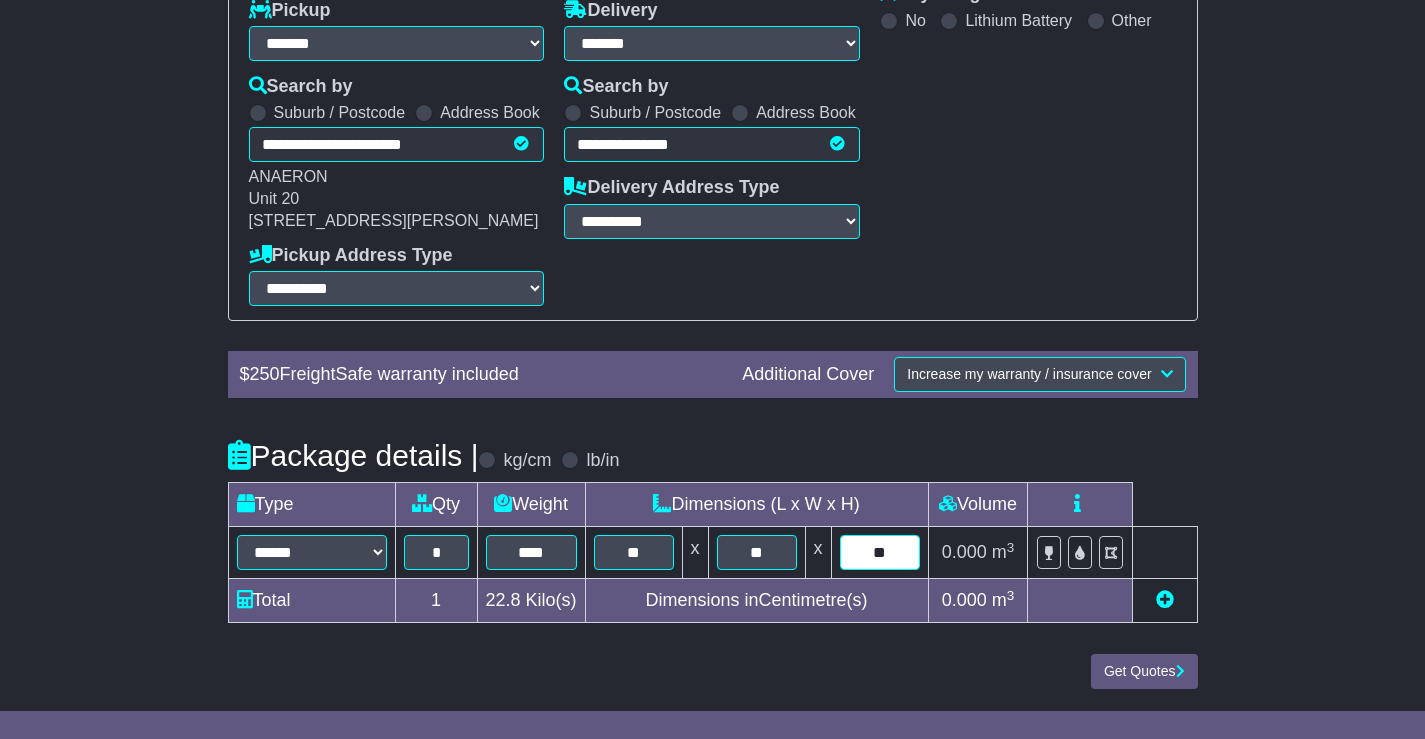 type on "**" 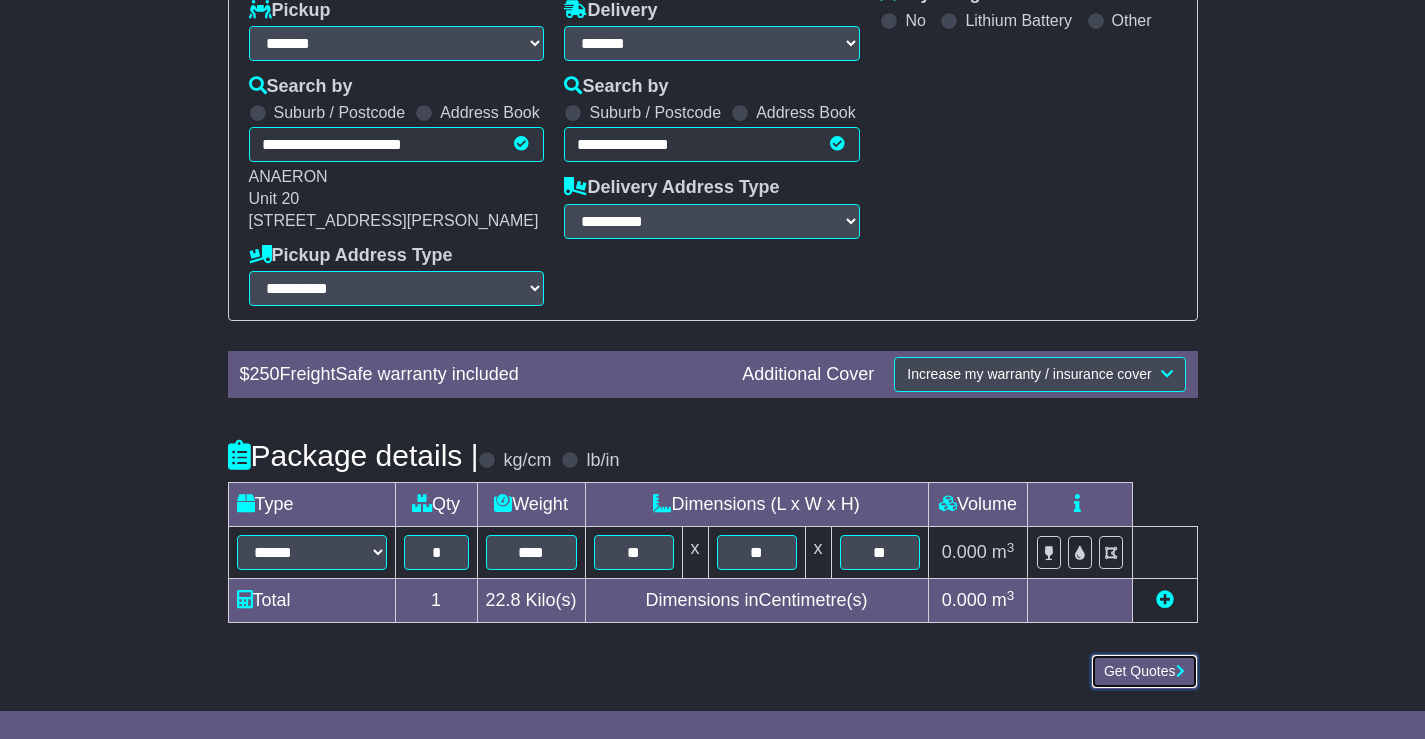 type 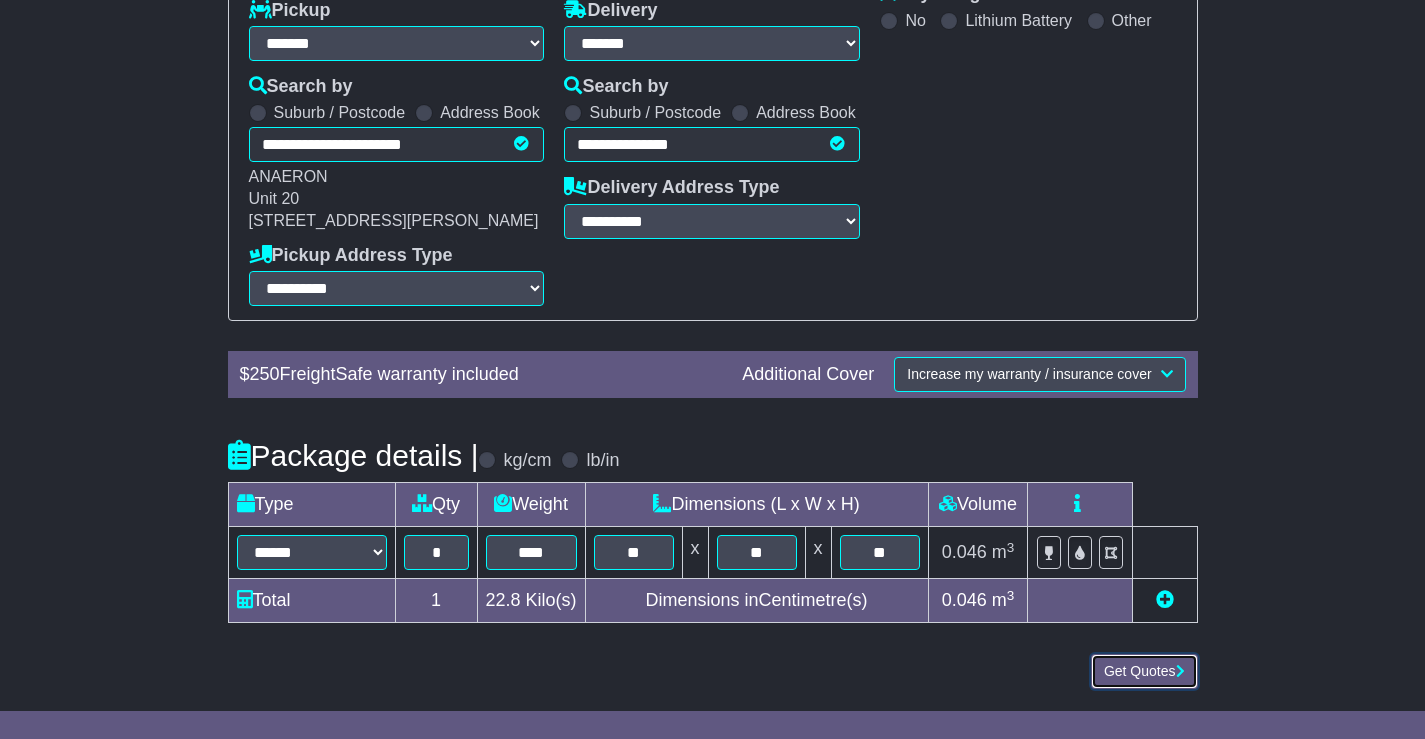 click on "Get Quotes" at bounding box center (1144, 671) 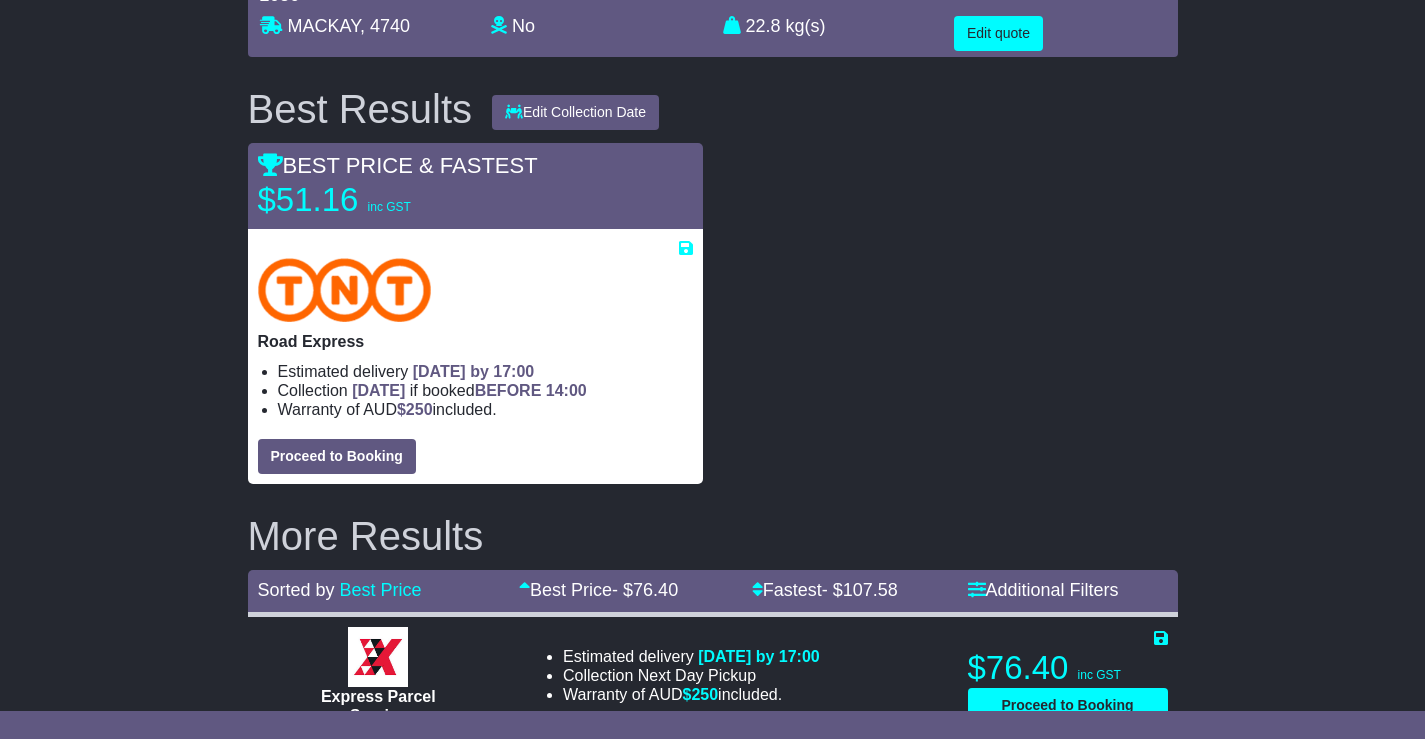 scroll, scrollTop: 100, scrollLeft: 0, axis: vertical 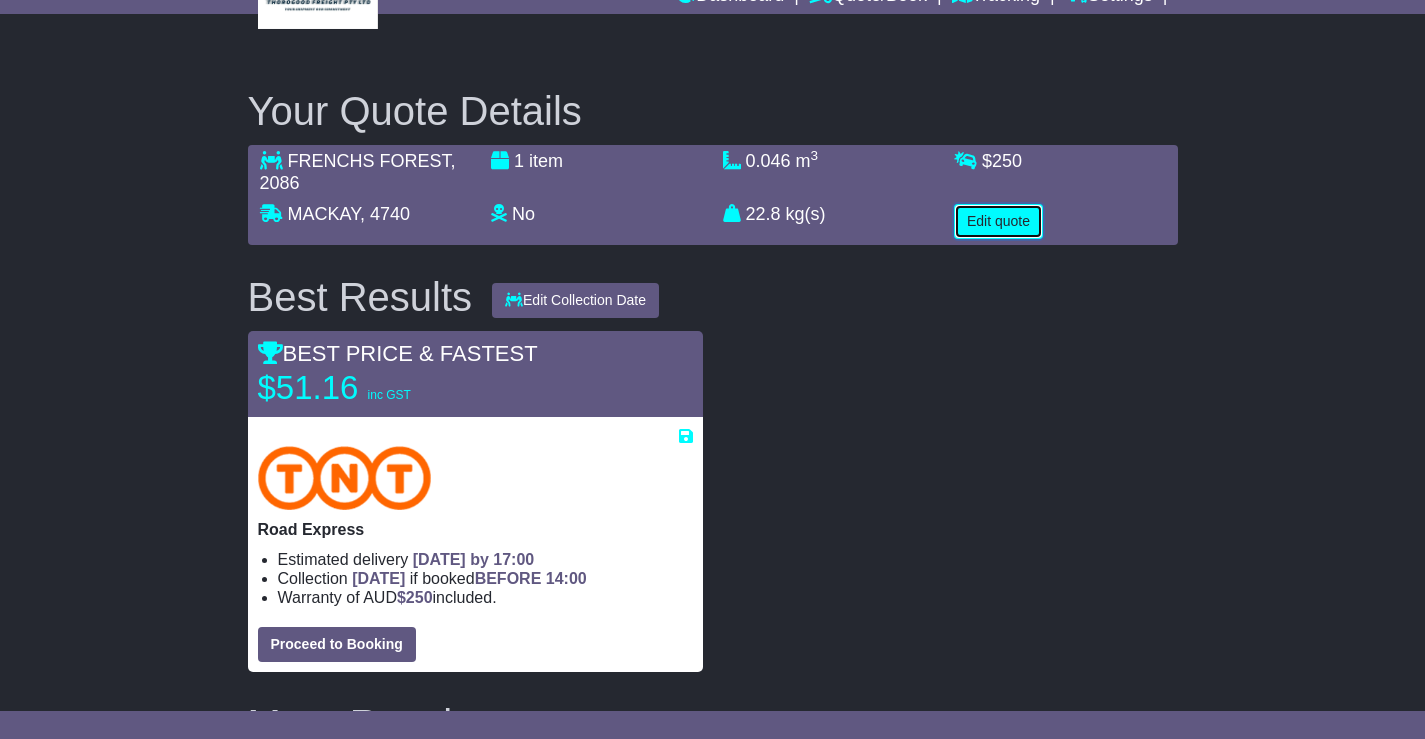 click on "Edit quote" at bounding box center (998, 221) 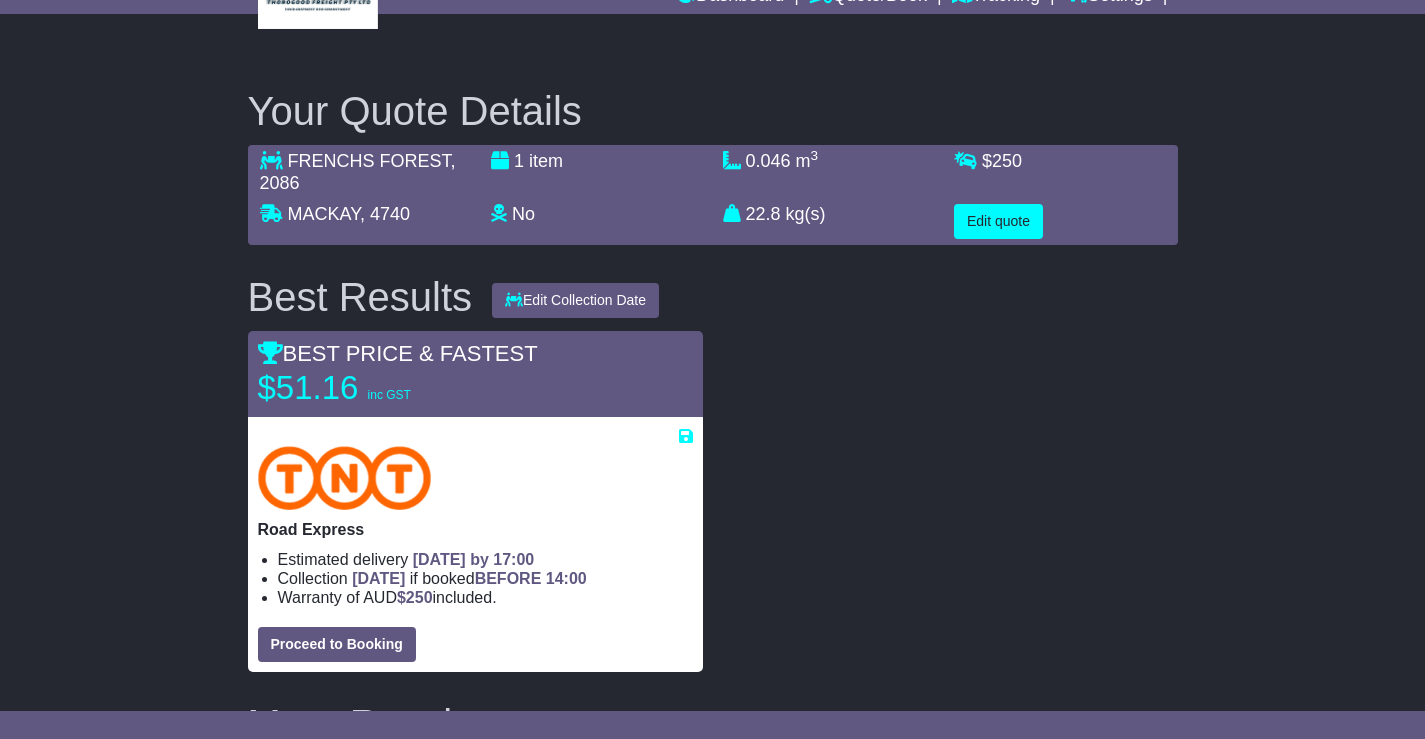 select on "**" 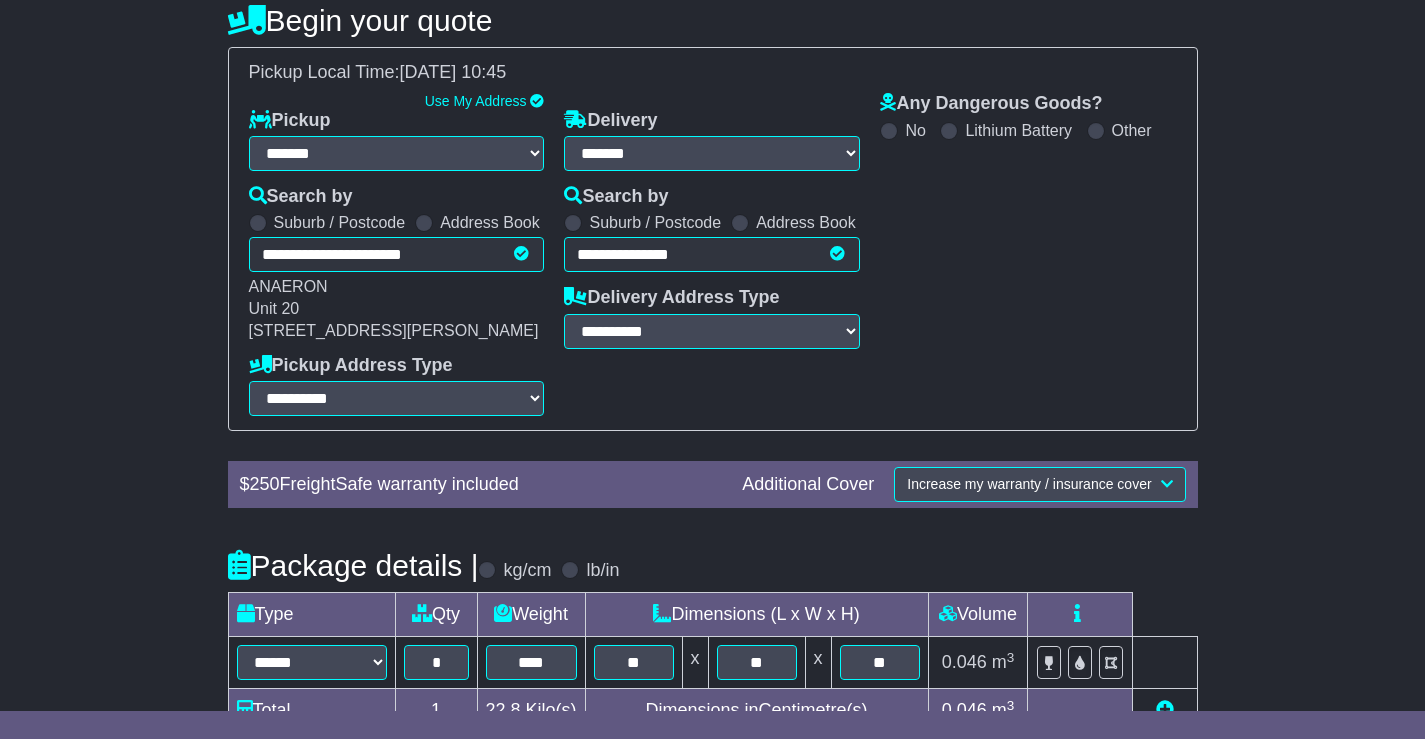 scroll, scrollTop: 341, scrollLeft: 0, axis: vertical 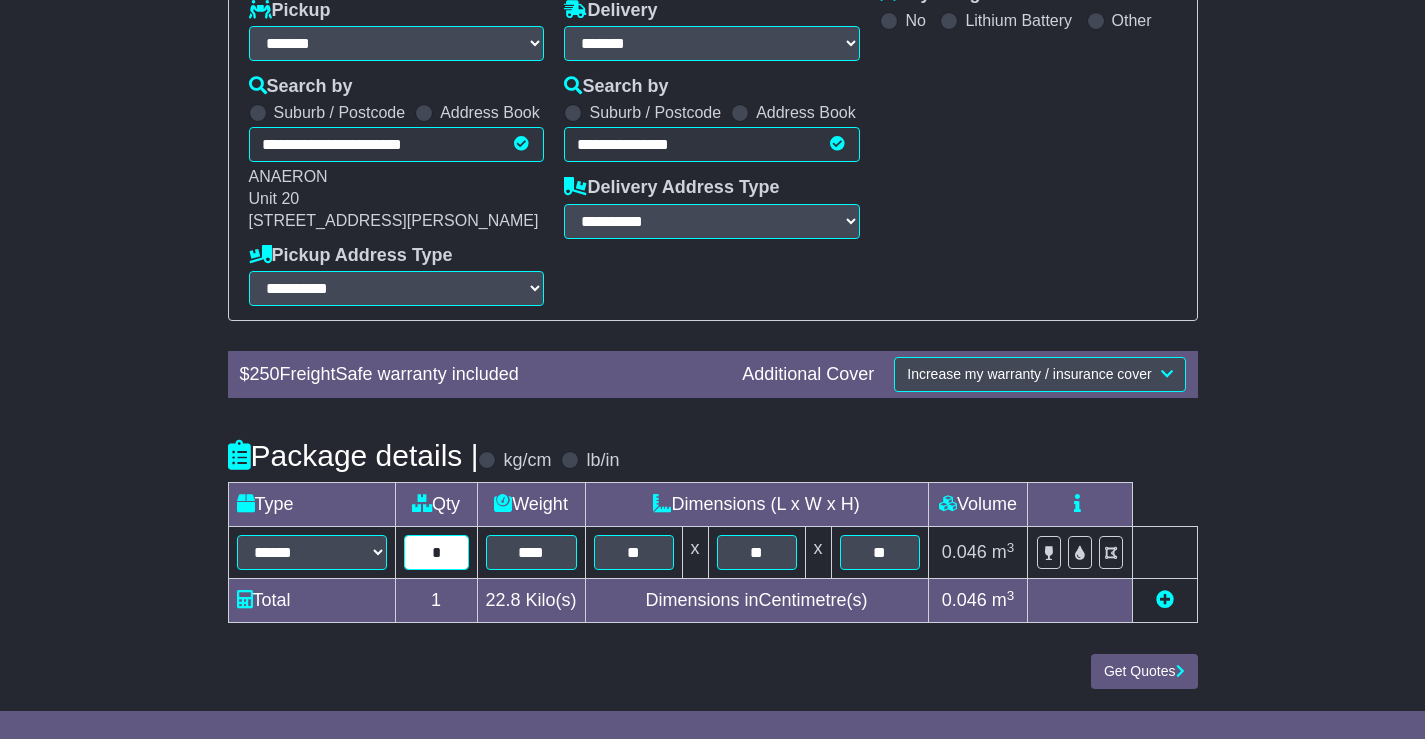 click on "*" at bounding box center [436, 552] 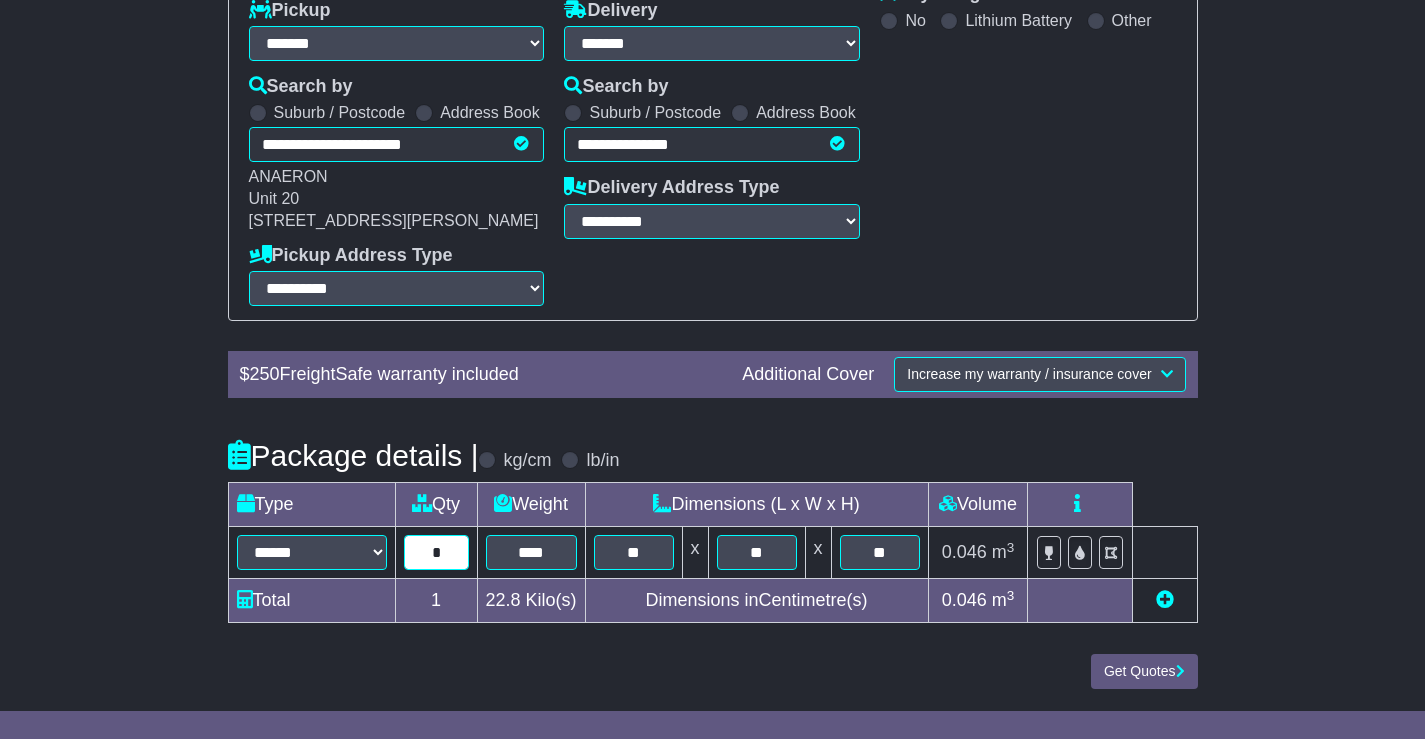 type on "*" 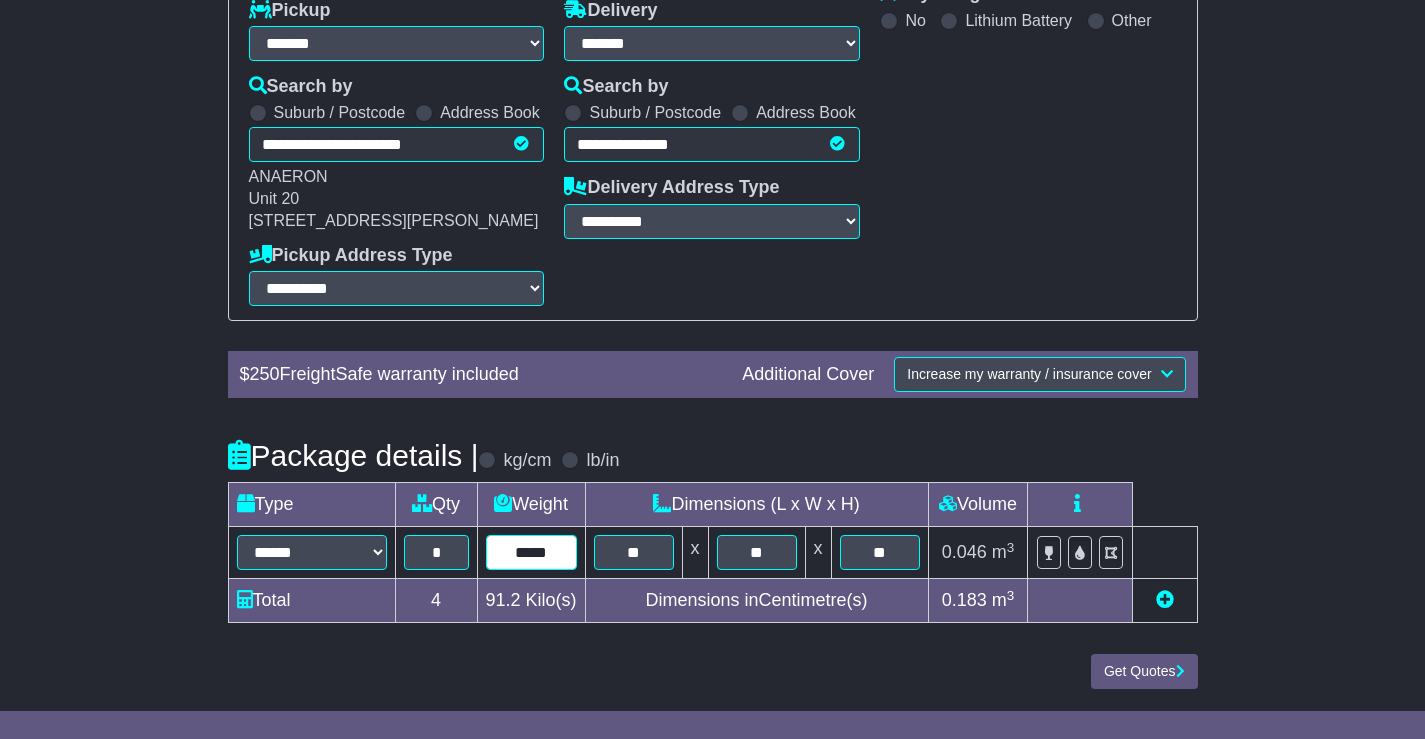 type on "*****" 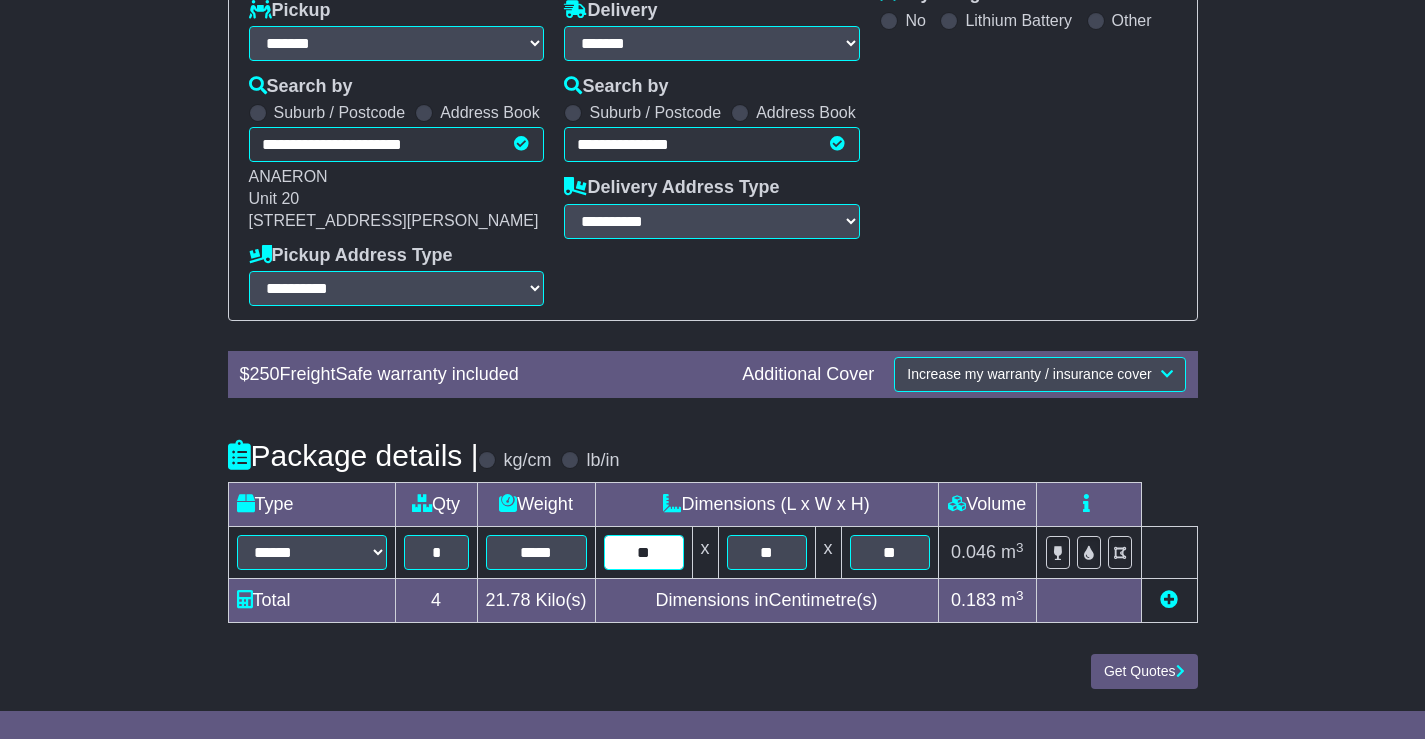 type on "**" 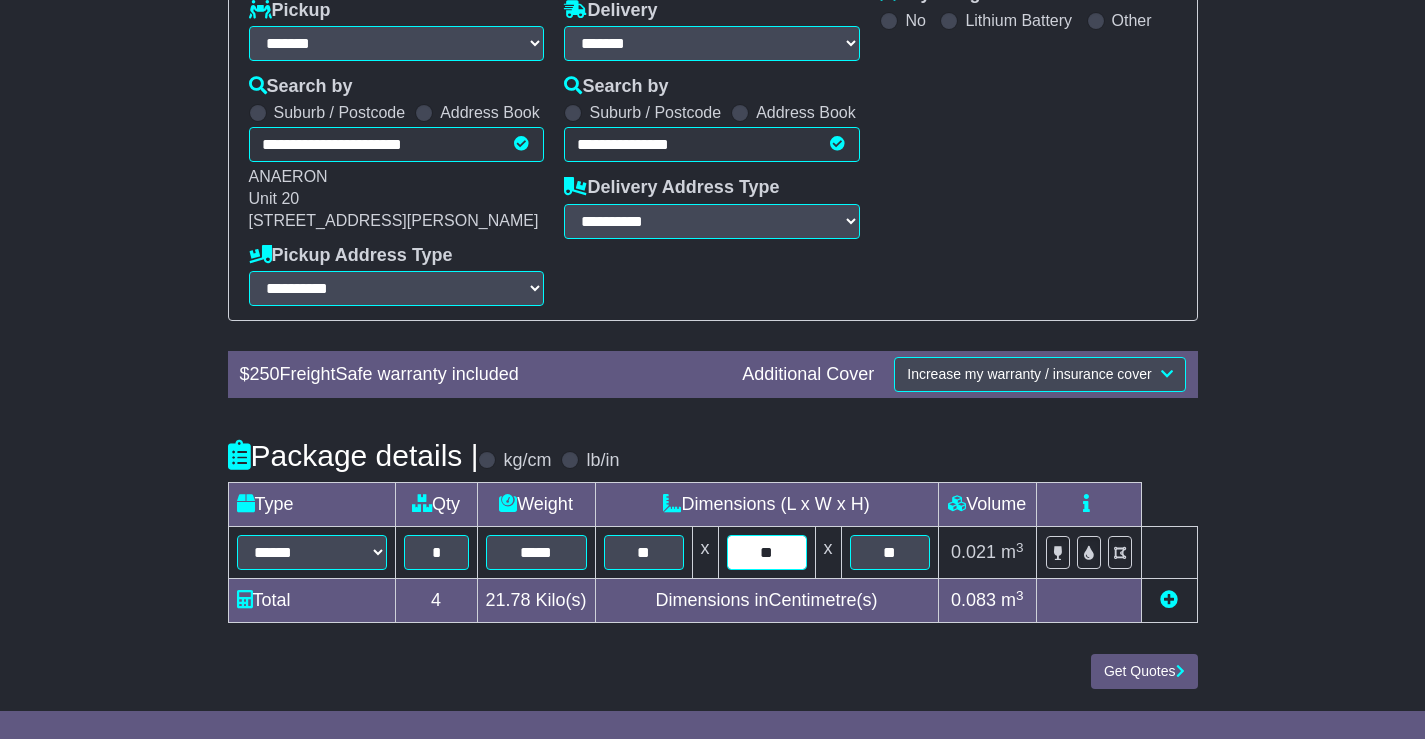 type on "**" 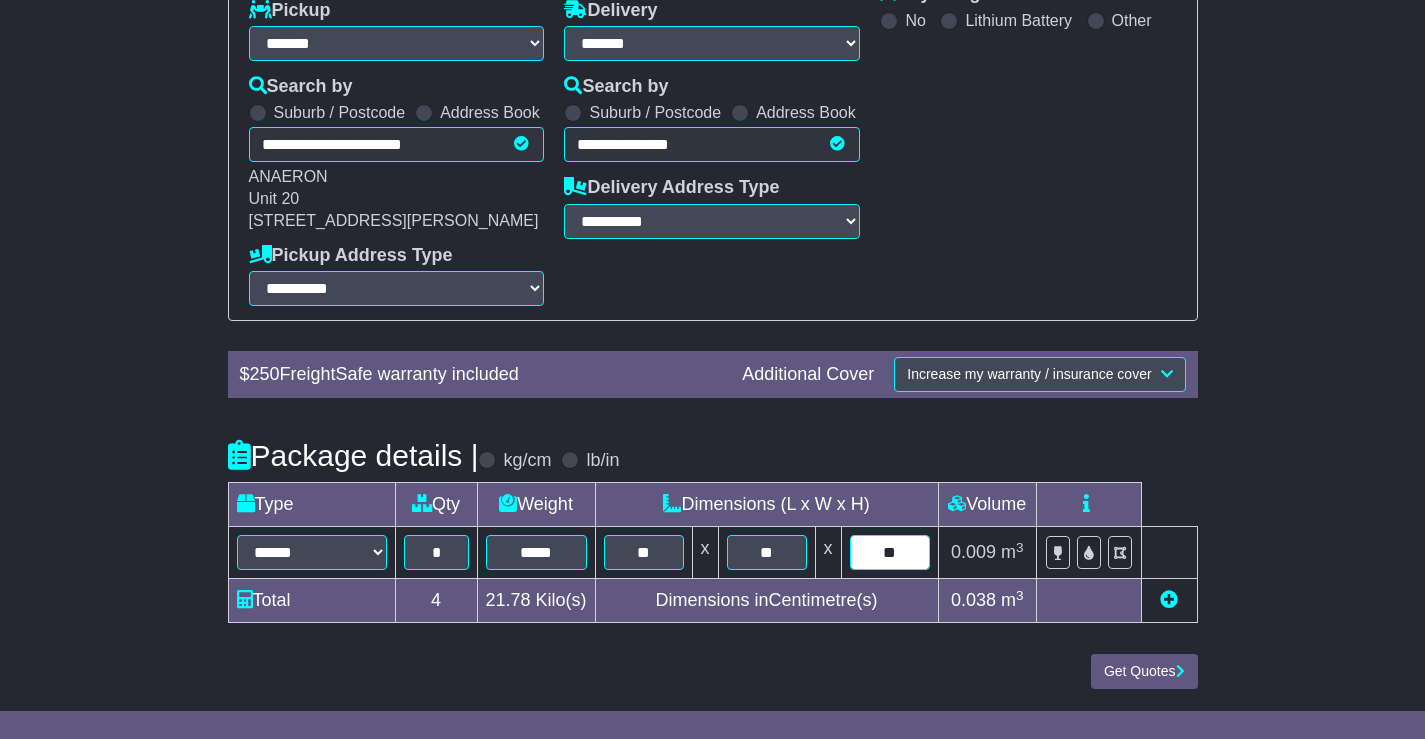 type on "**" 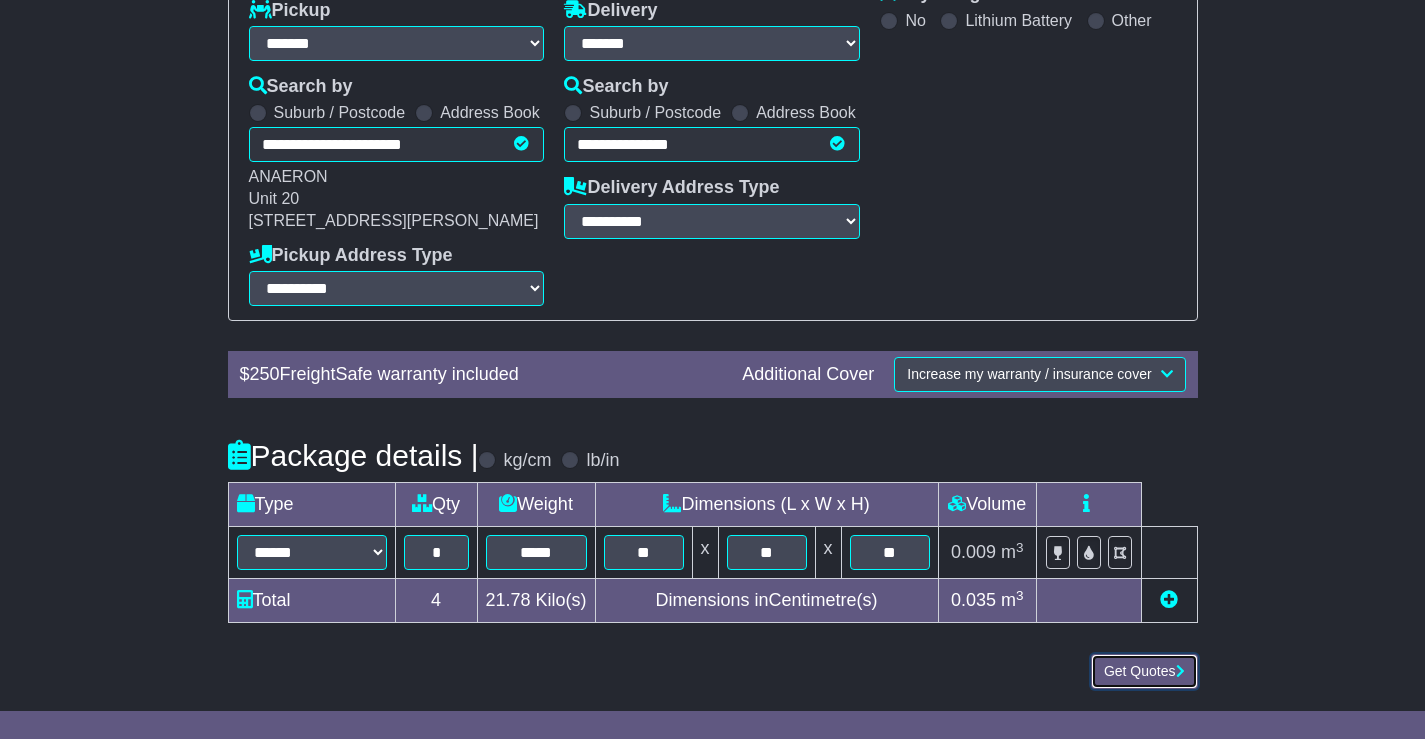 type 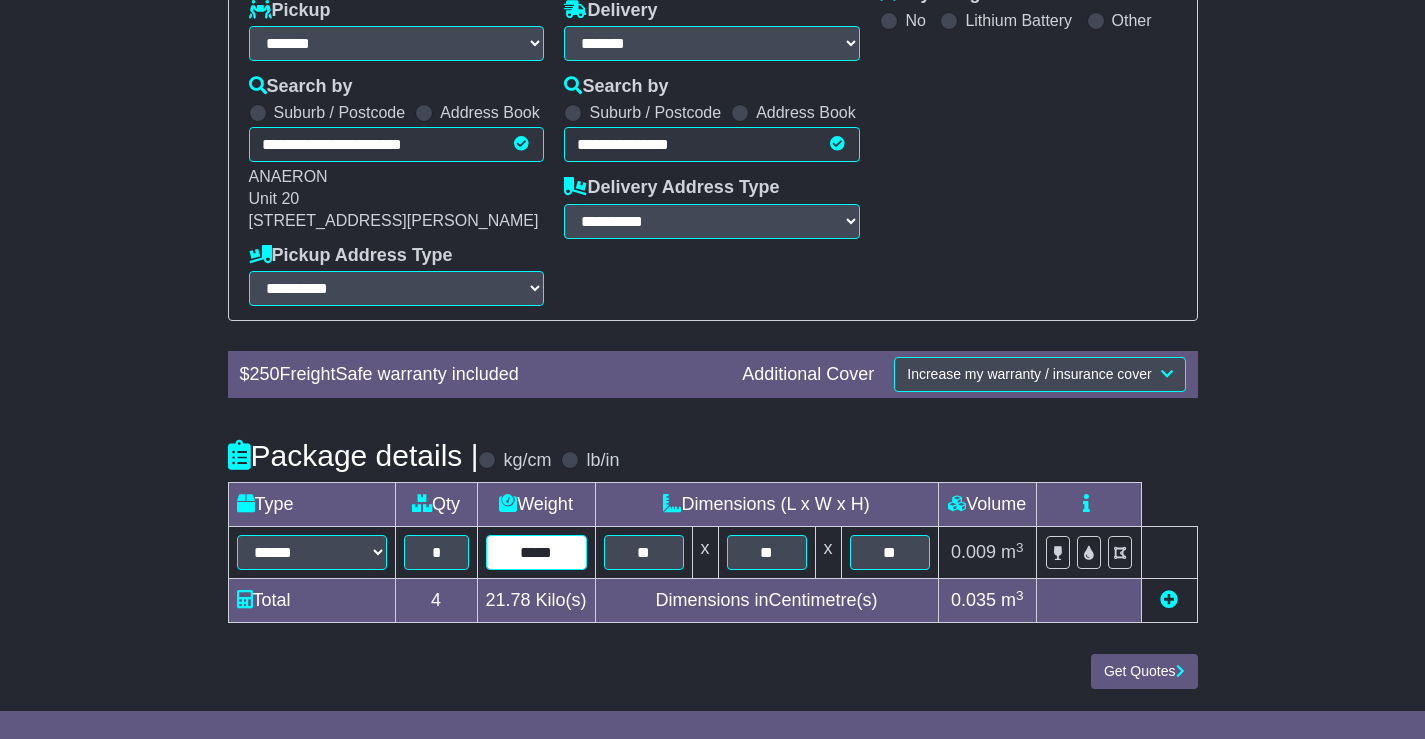 click on "*****" at bounding box center (536, 552) 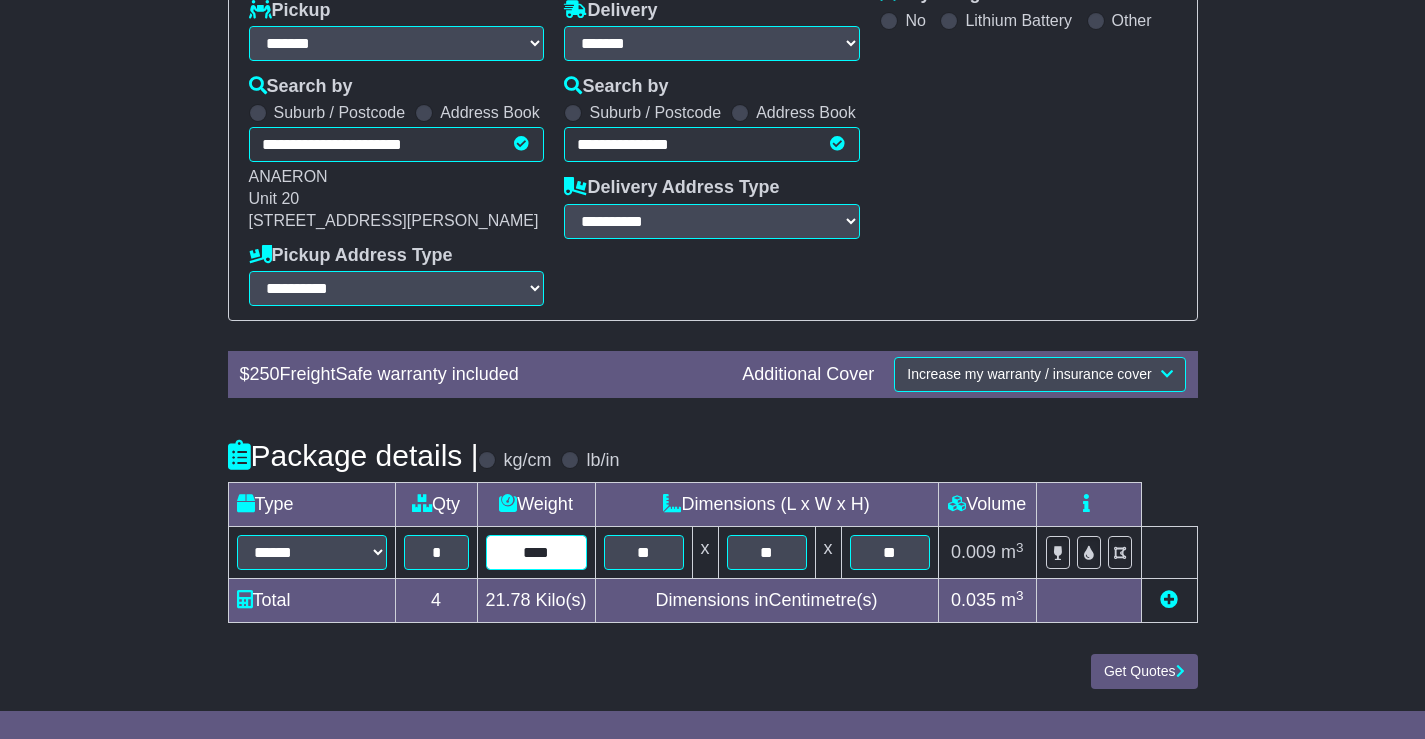 type on "****" 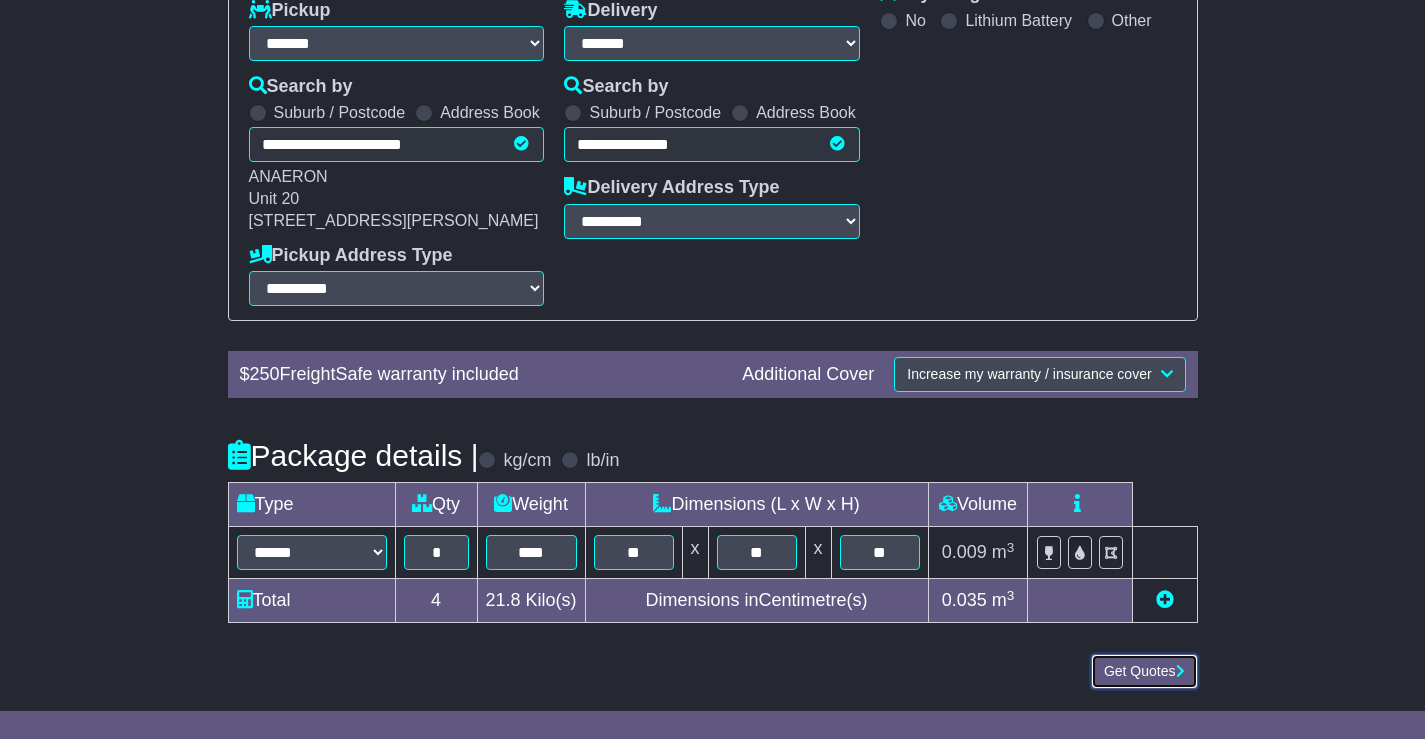 click on "Get Quotes" at bounding box center [1144, 671] 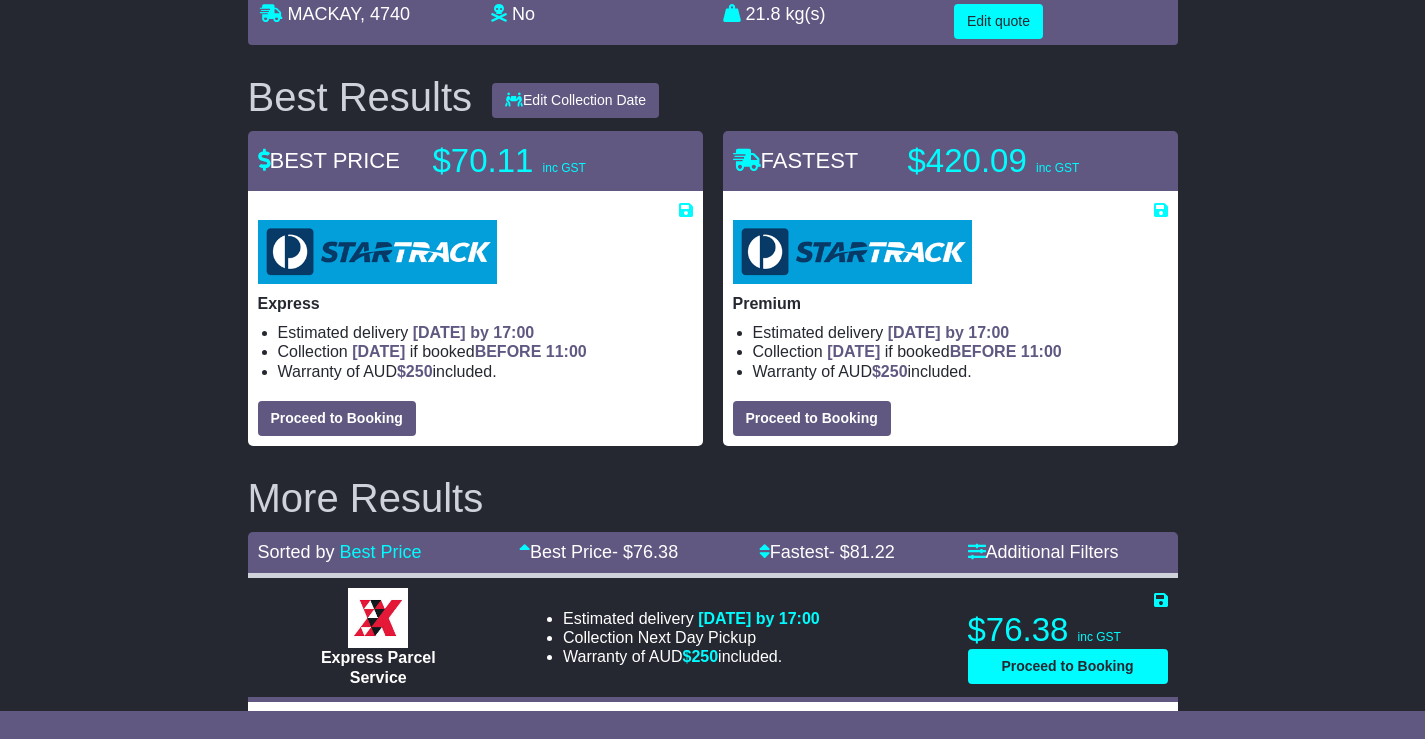 scroll, scrollTop: 0, scrollLeft: 0, axis: both 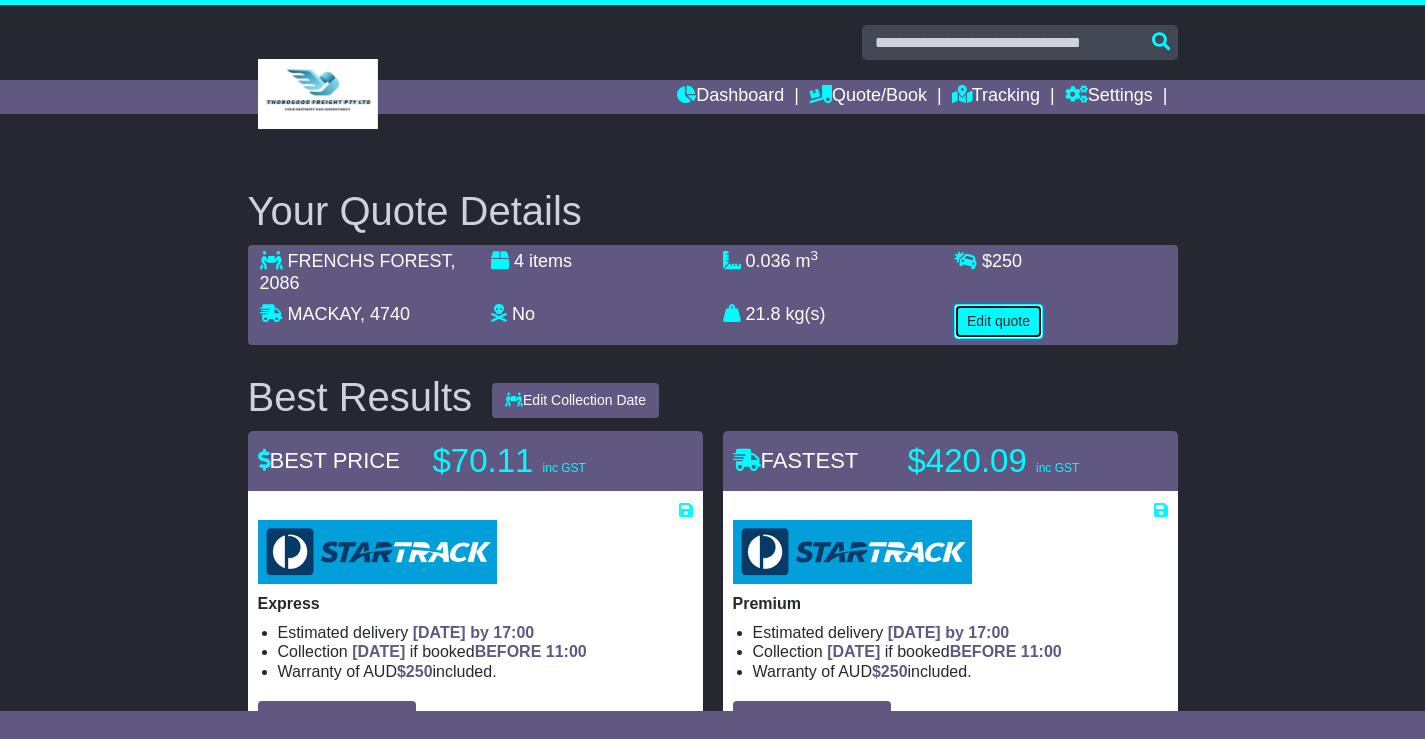 click on "Edit quote" at bounding box center [998, 321] 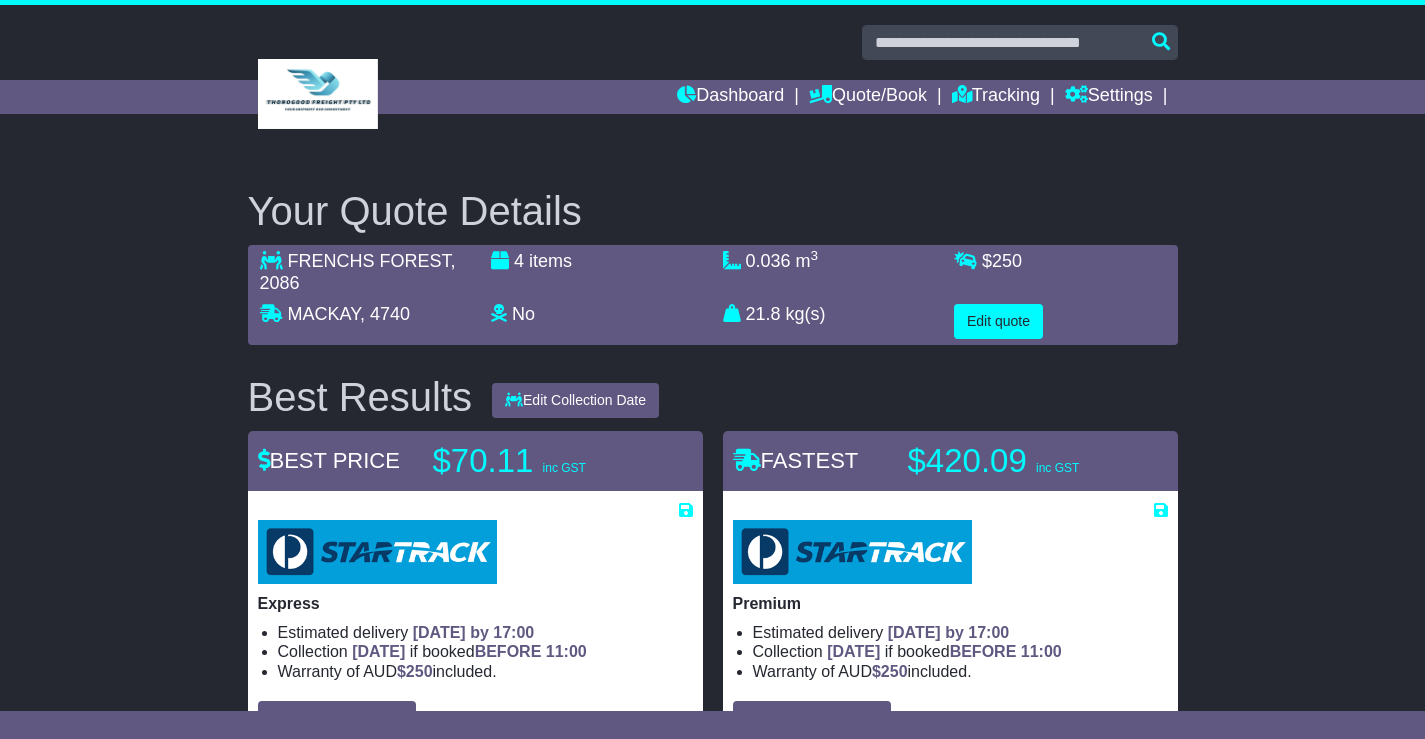 select on "**" 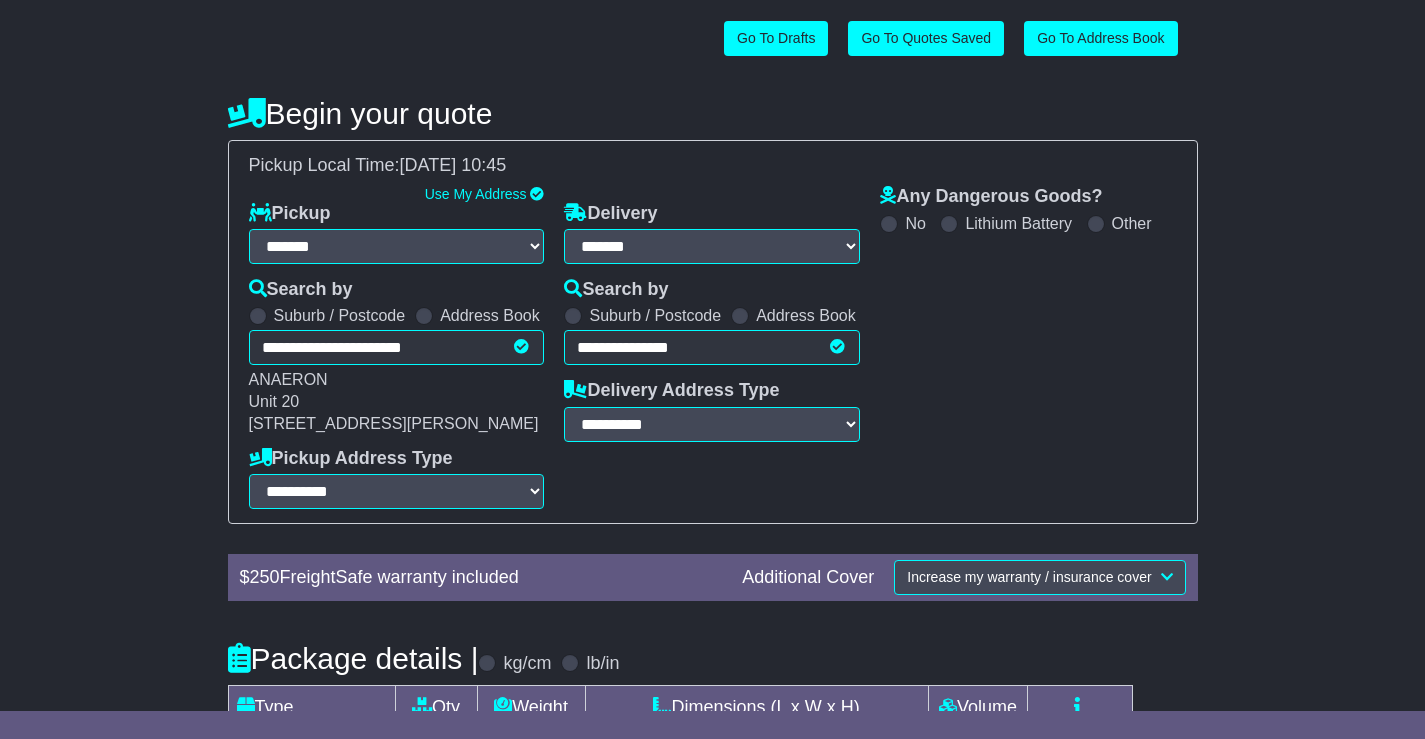 scroll, scrollTop: 341, scrollLeft: 0, axis: vertical 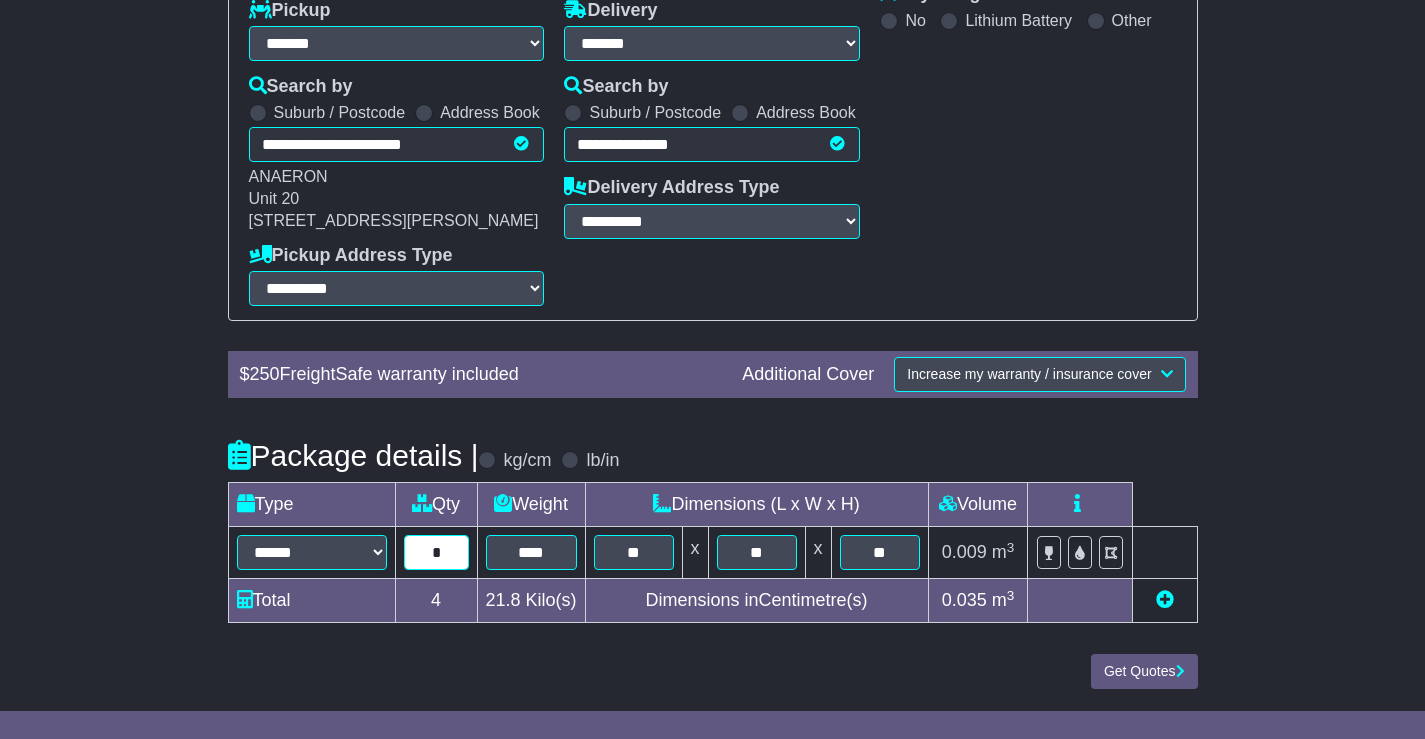 drag, startPoint x: 447, startPoint y: 557, endPoint x: 422, endPoint y: 555, distance: 25.079872 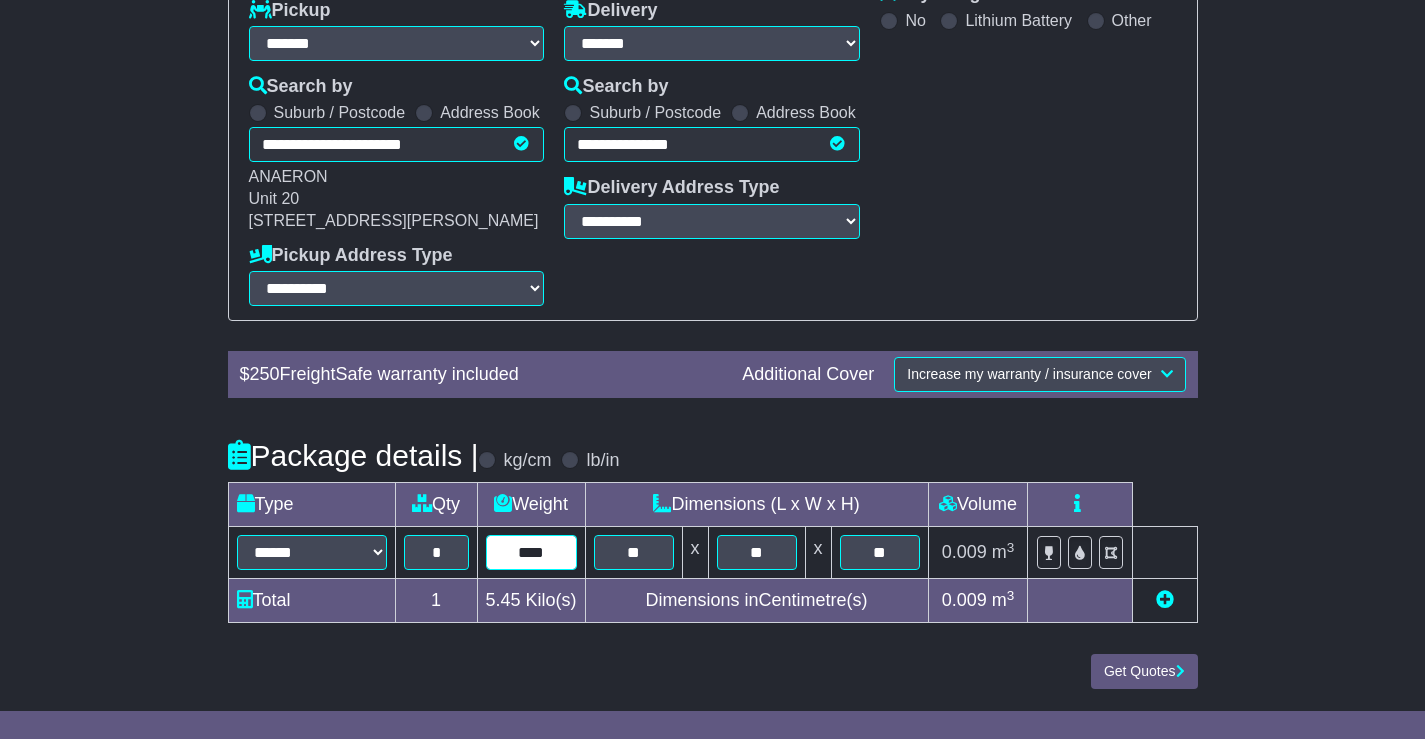 type on "****" 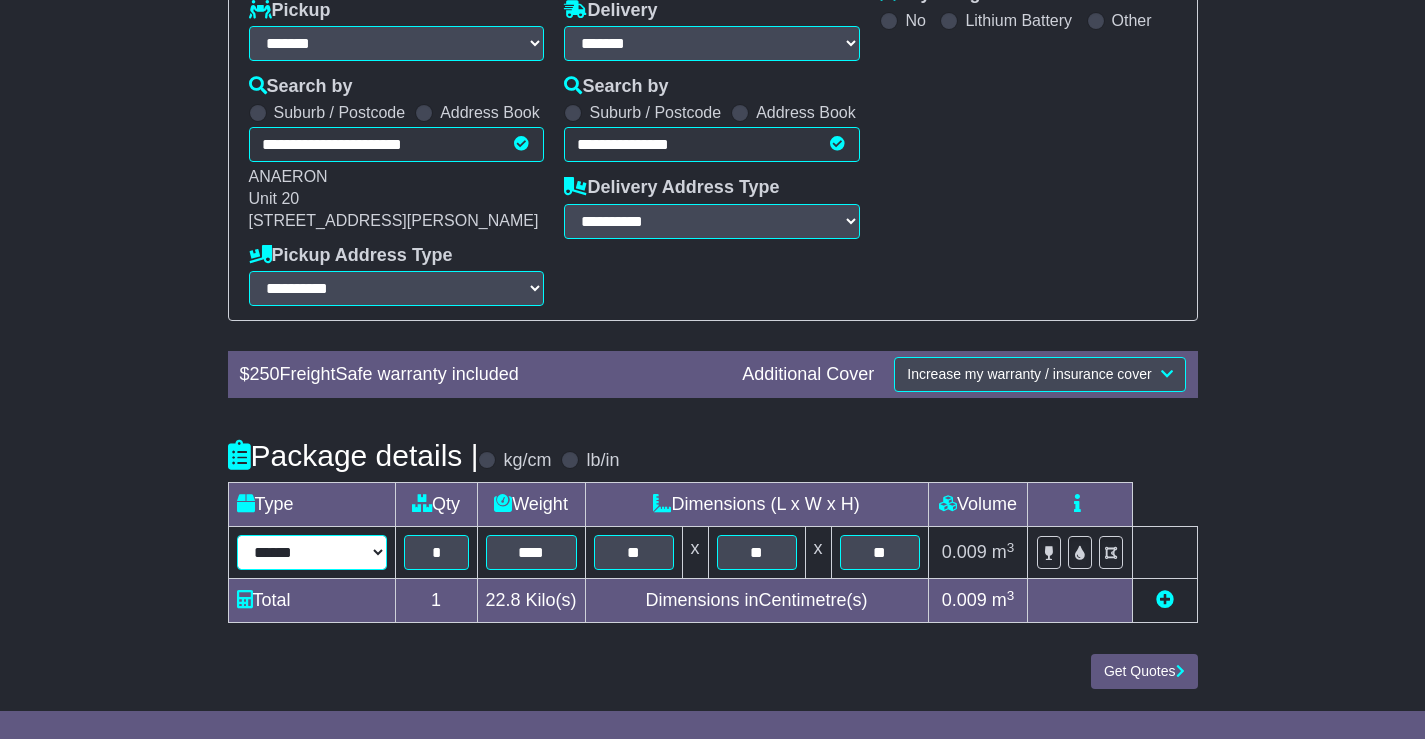 click on "****** ****** *** ******** ***** **** **** ****** *** *******" at bounding box center (312, 552) 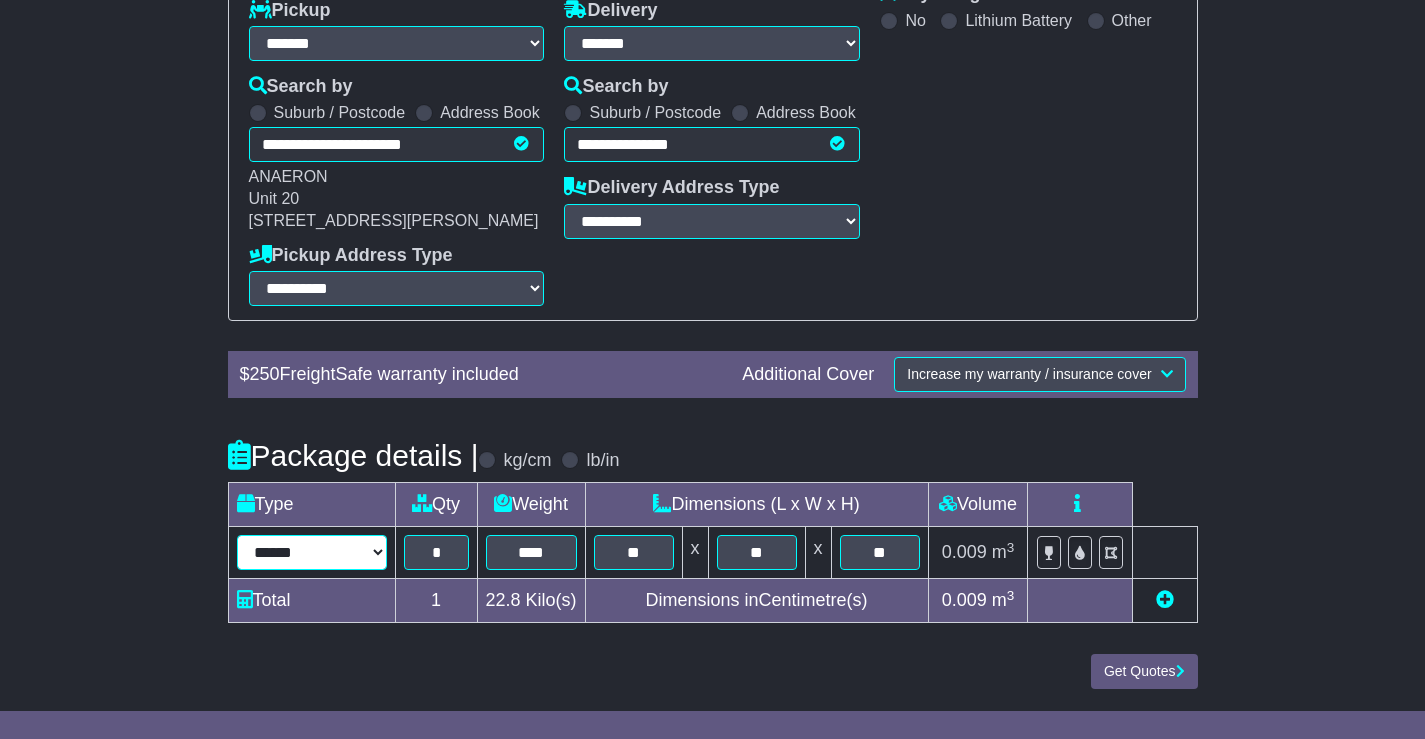 select on "***" 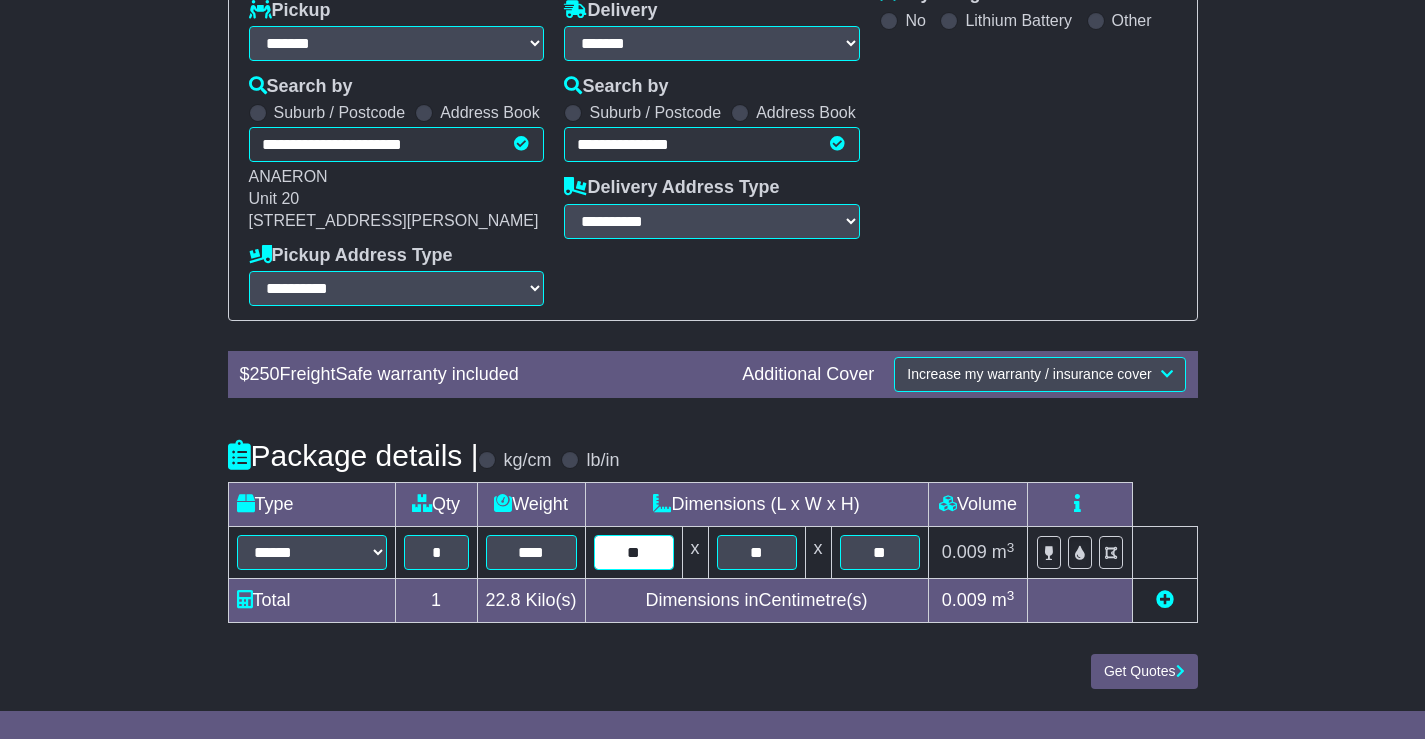 type on "**" 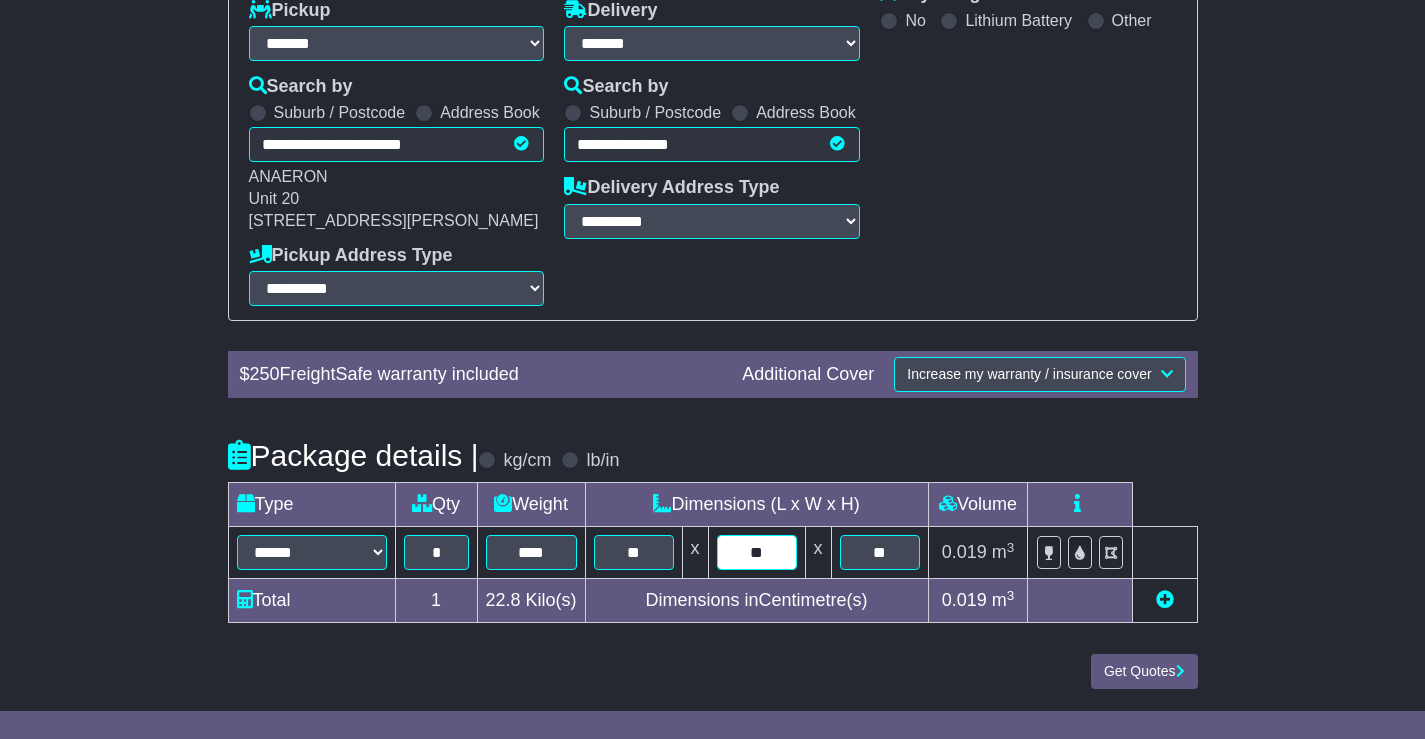 type on "**" 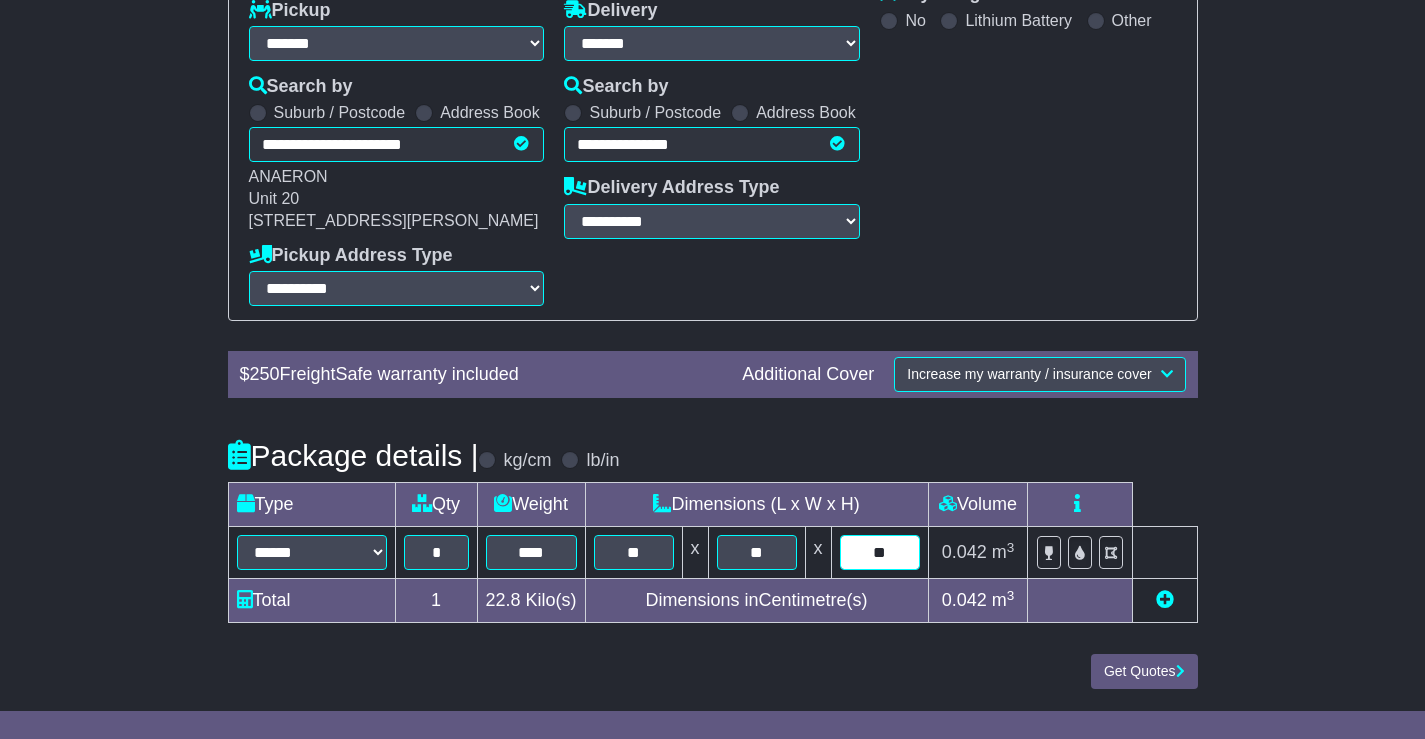 type on "**" 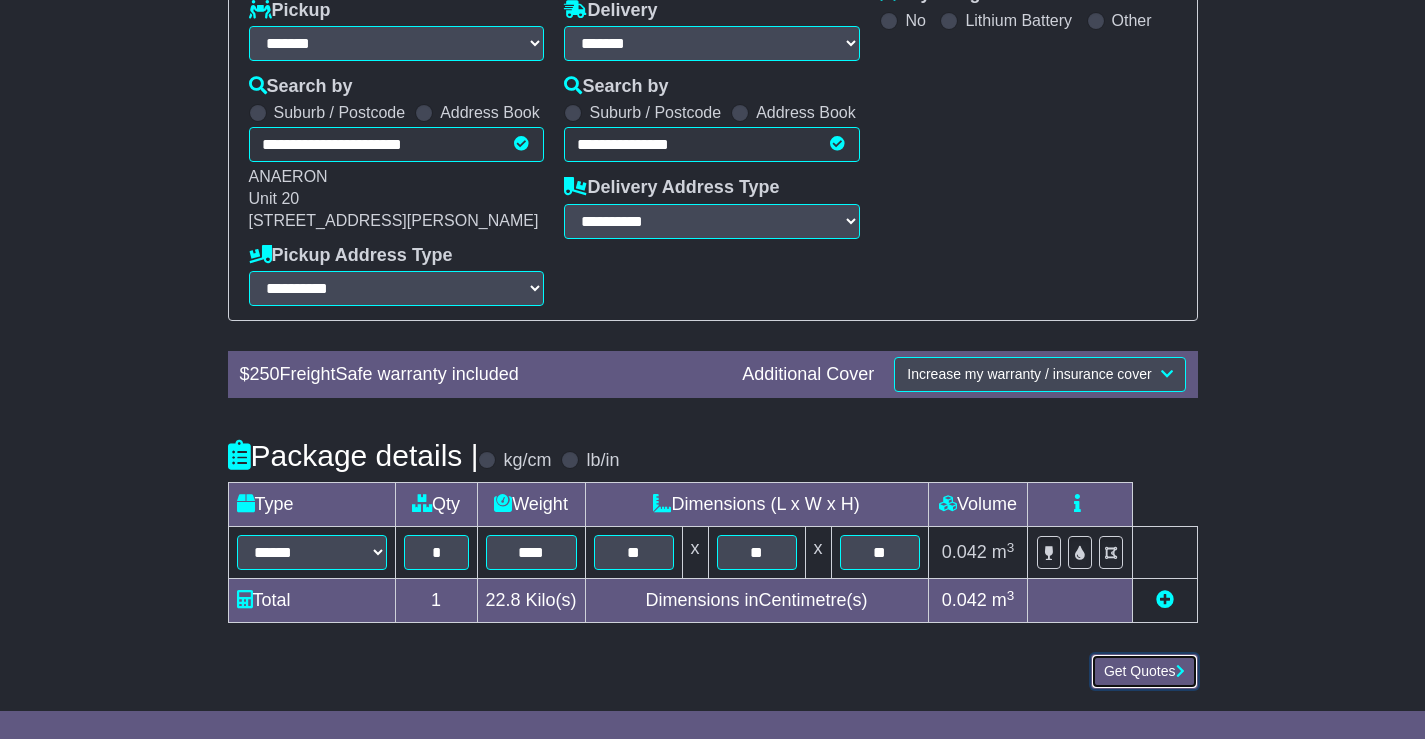 type 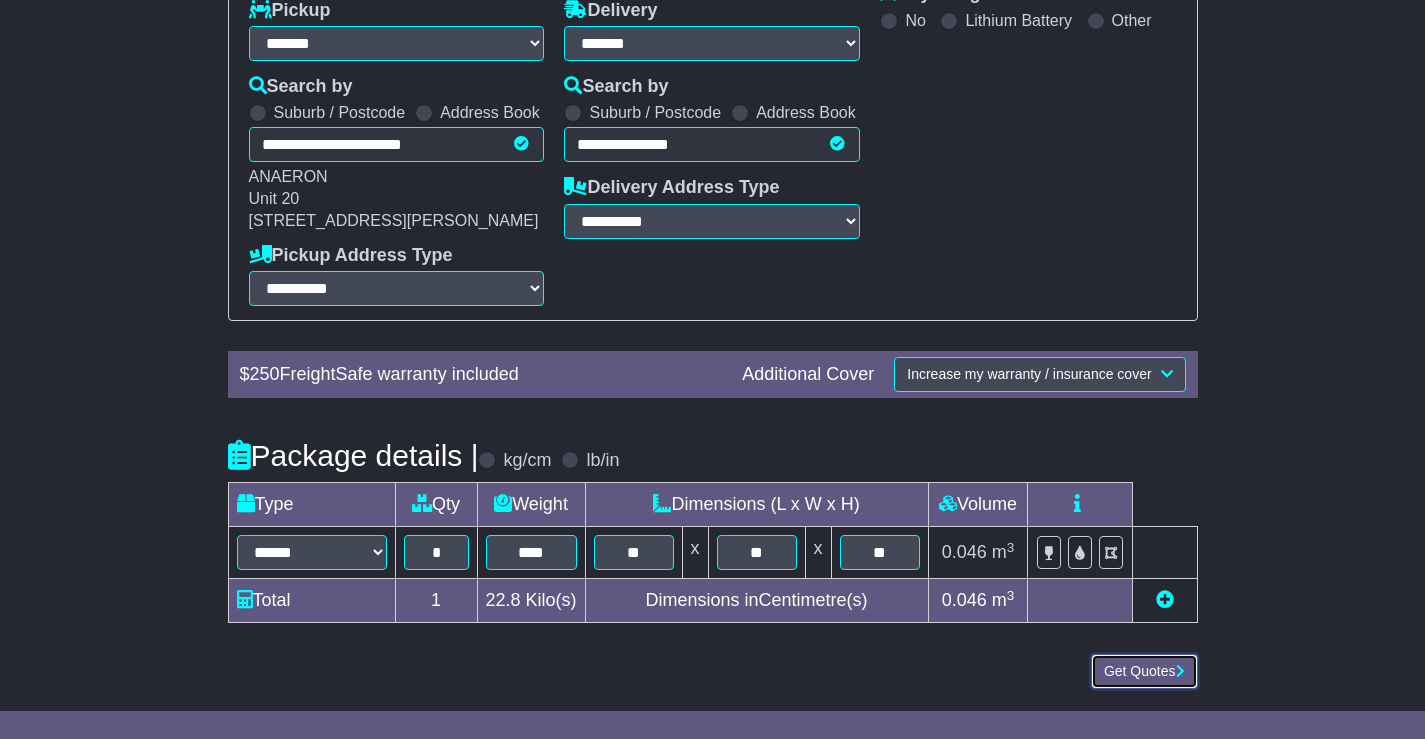 click on "Get Quotes" at bounding box center [1144, 671] 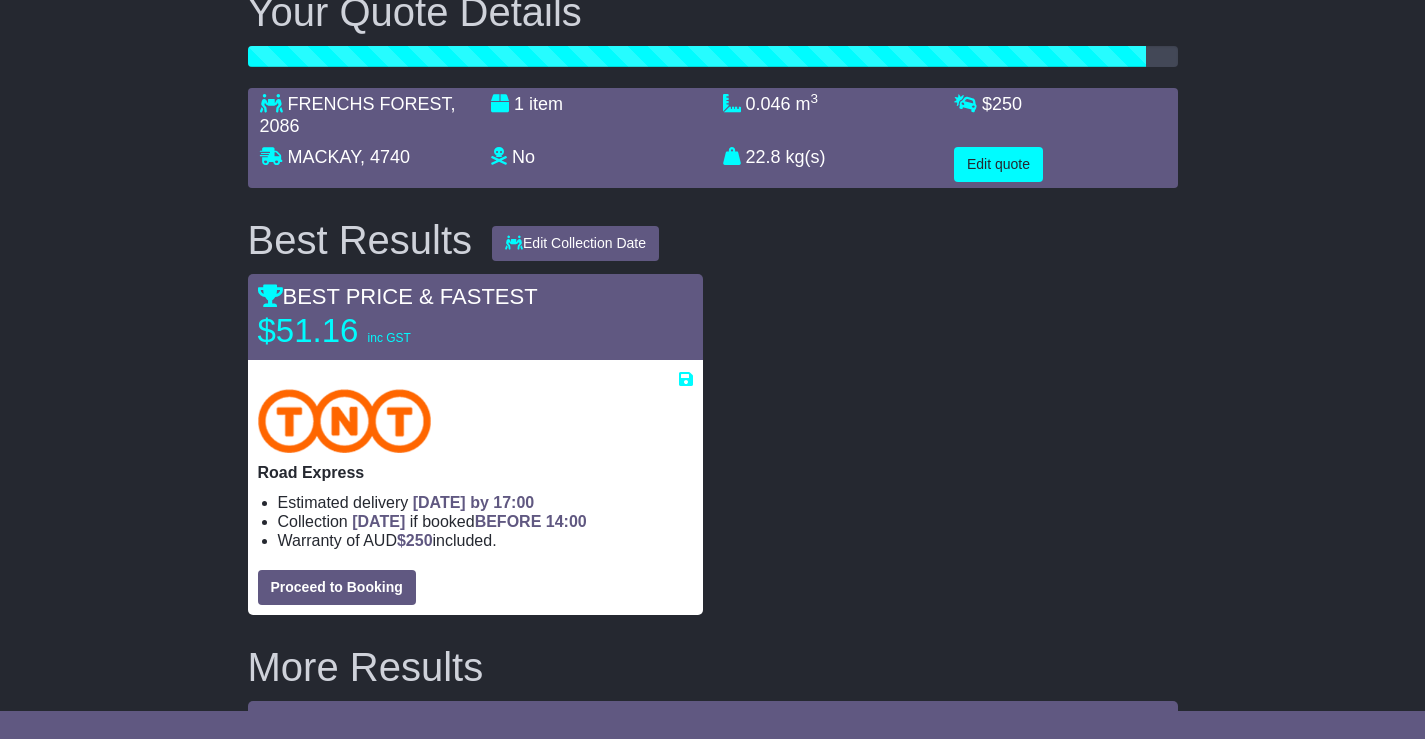 scroll, scrollTop: 200, scrollLeft: 0, axis: vertical 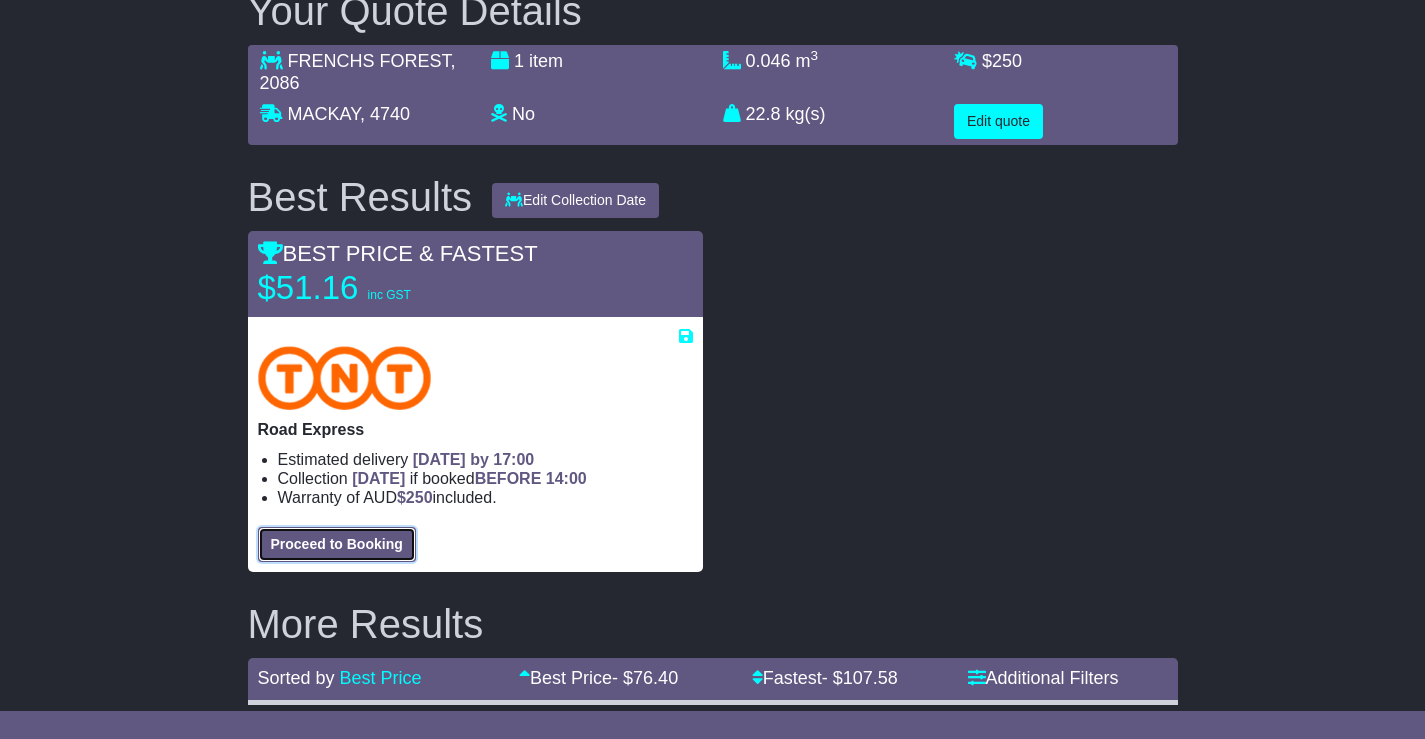 click on "Proceed to Booking" at bounding box center [337, 544] 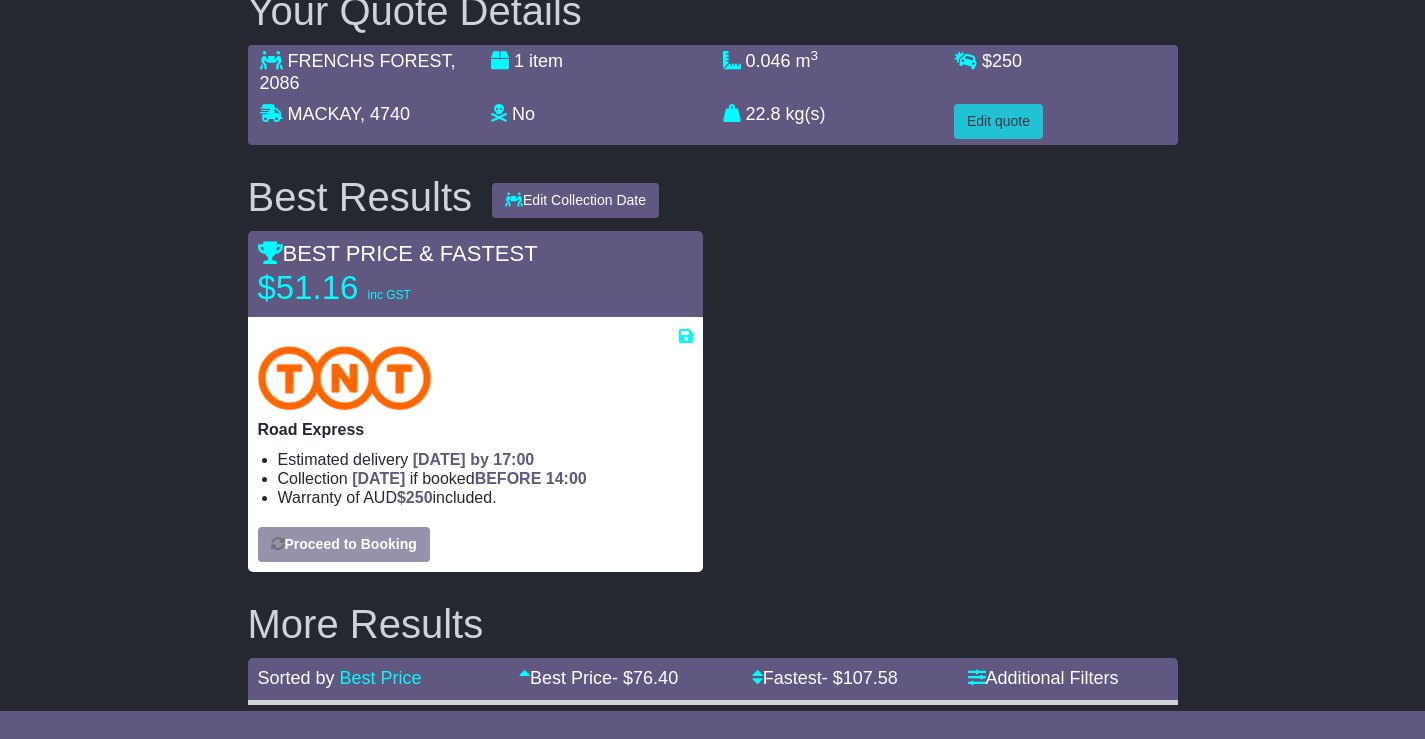 select on "***" 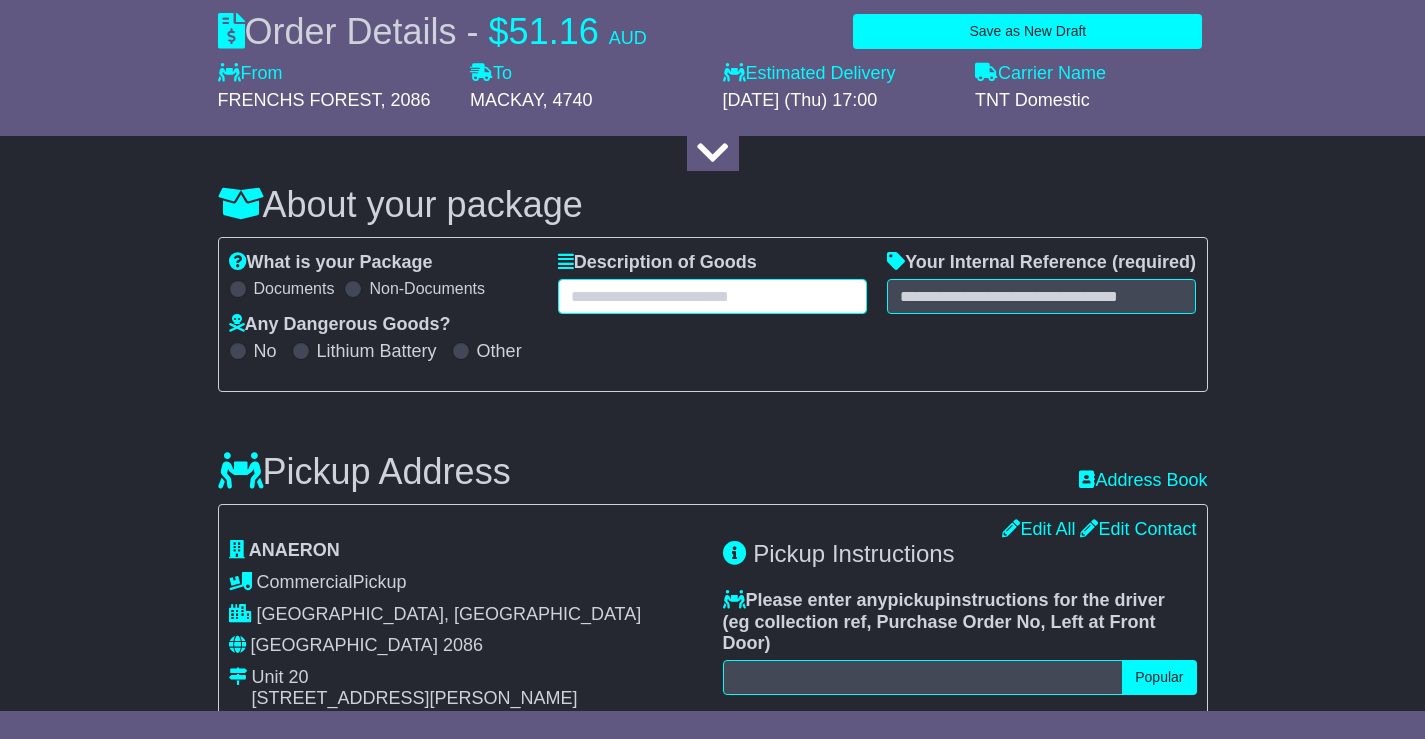 click at bounding box center (712, 296) 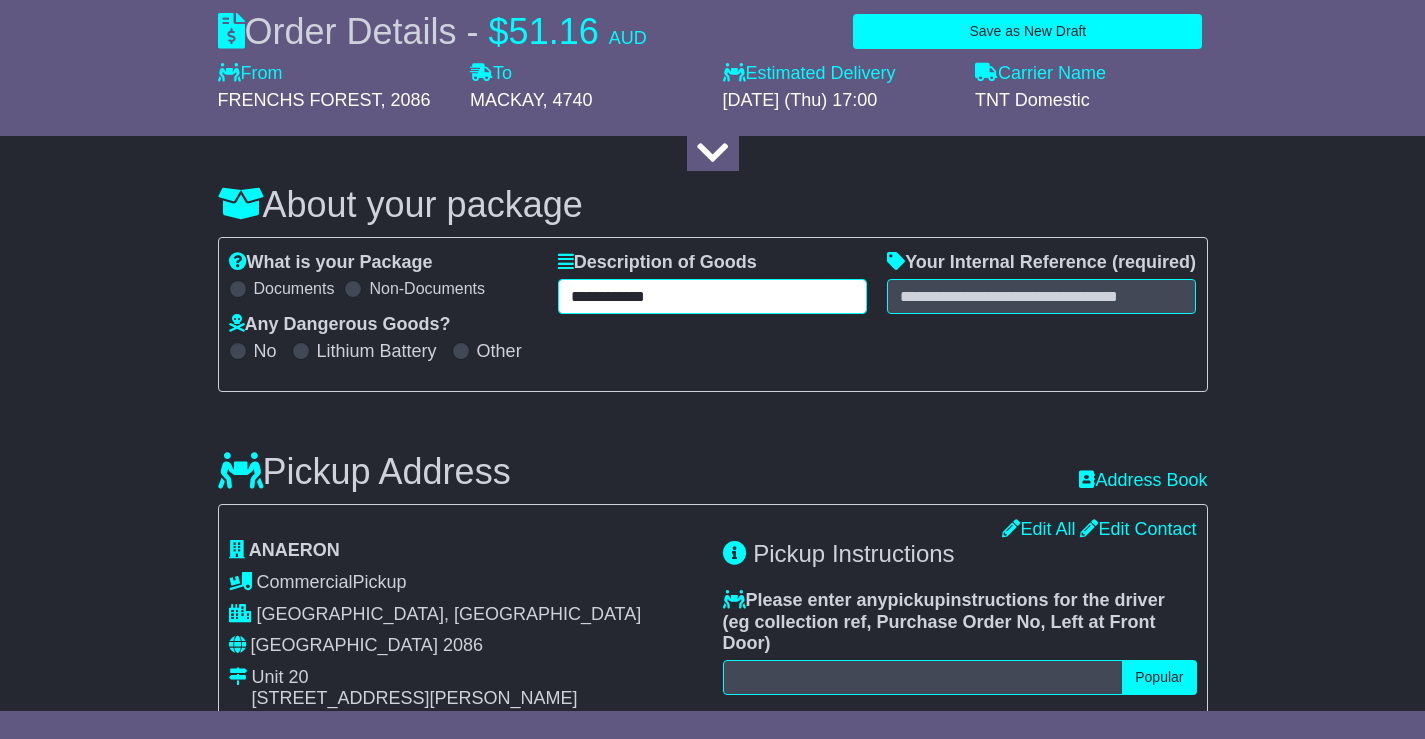 type on "**********" 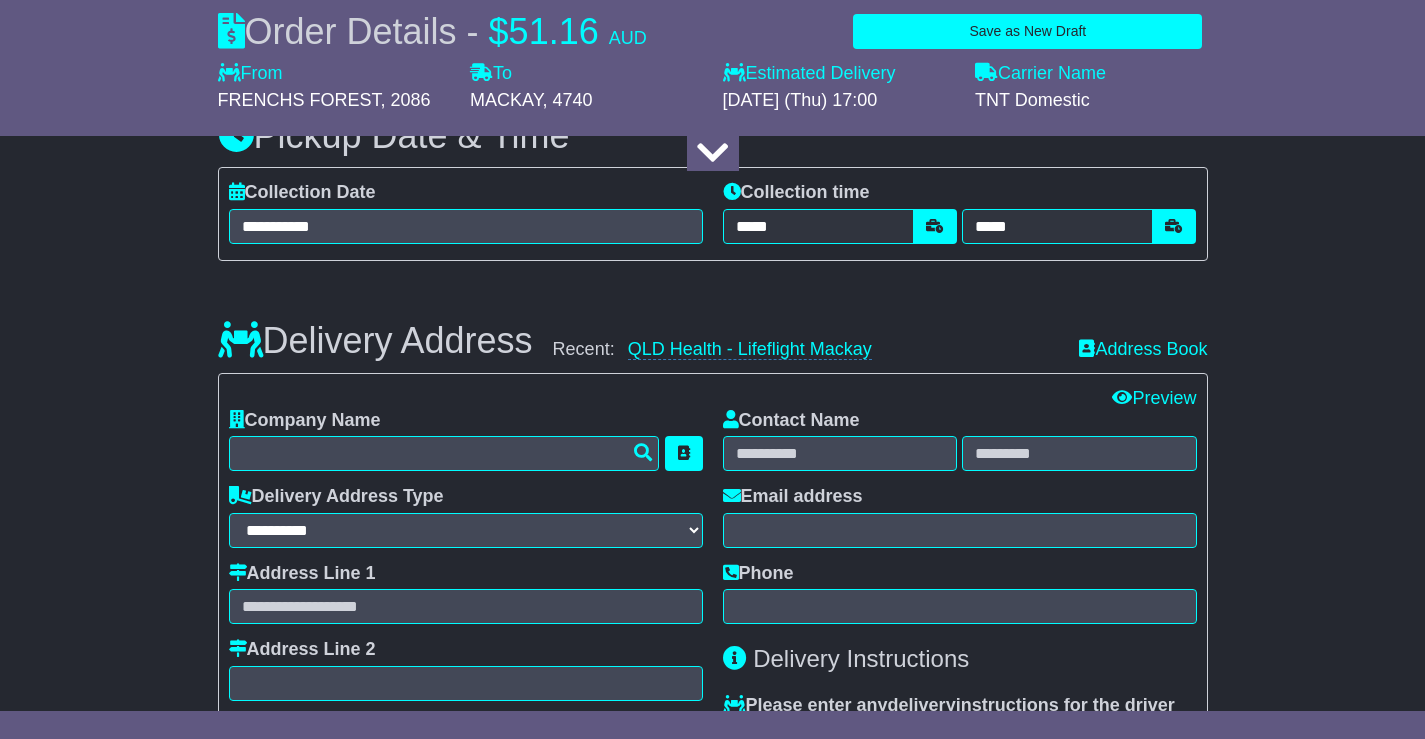 scroll, scrollTop: 800, scrollLeft: 0, axis: vertical 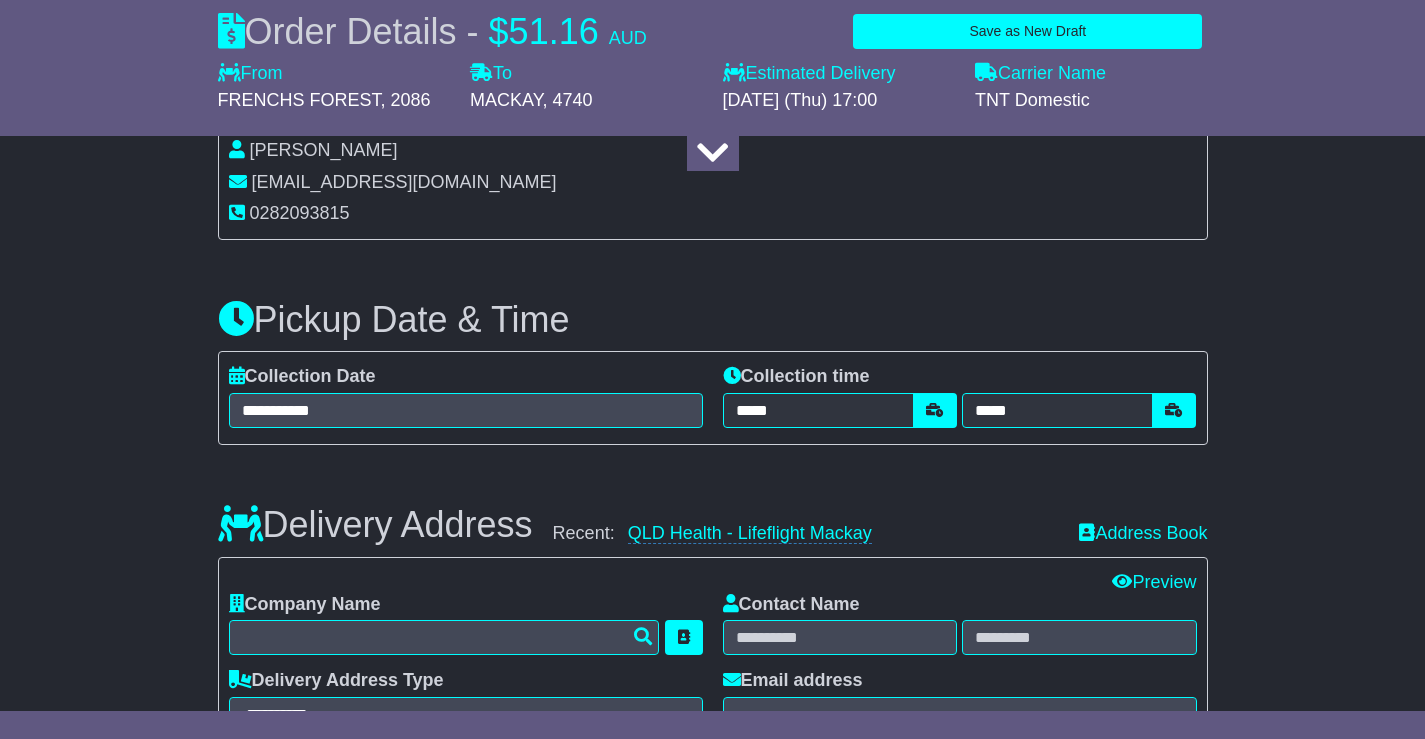 type on "**********" 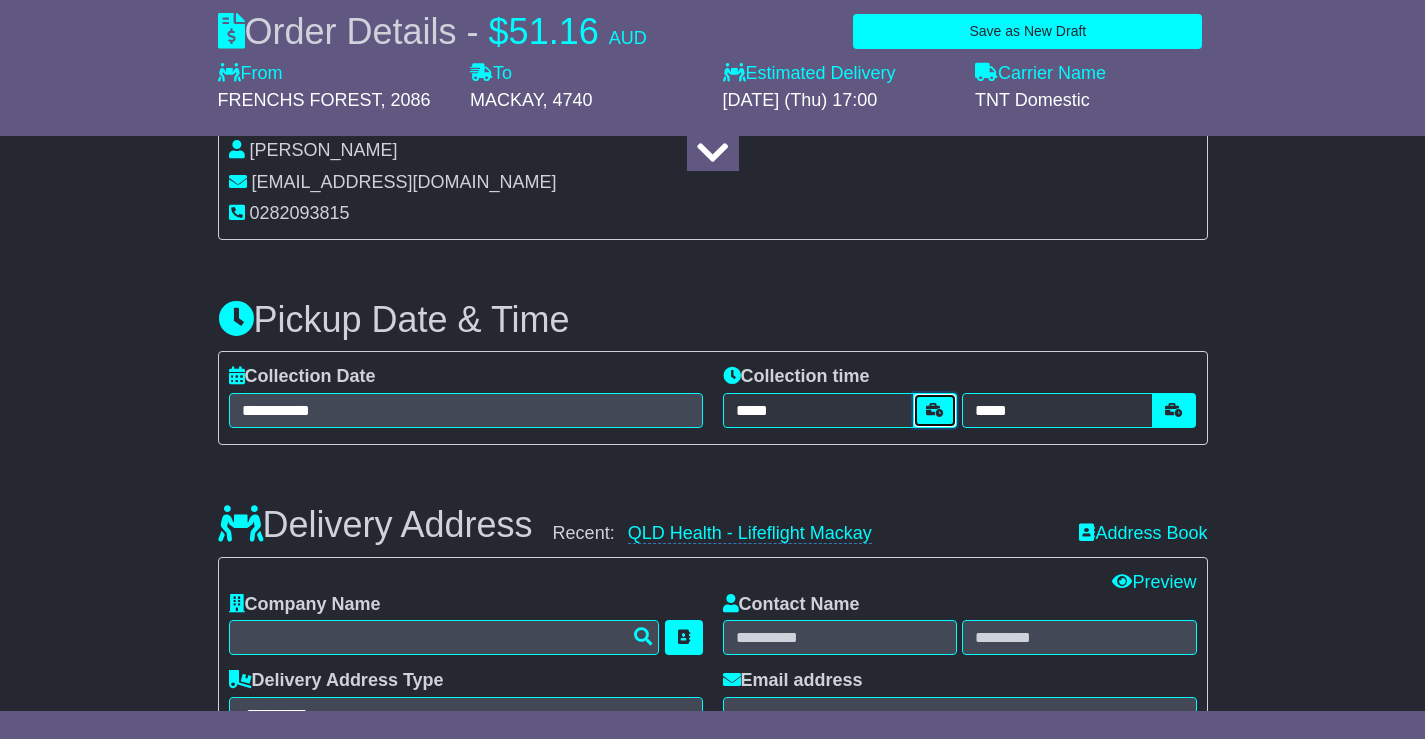 click at bounding box center (935, 410) 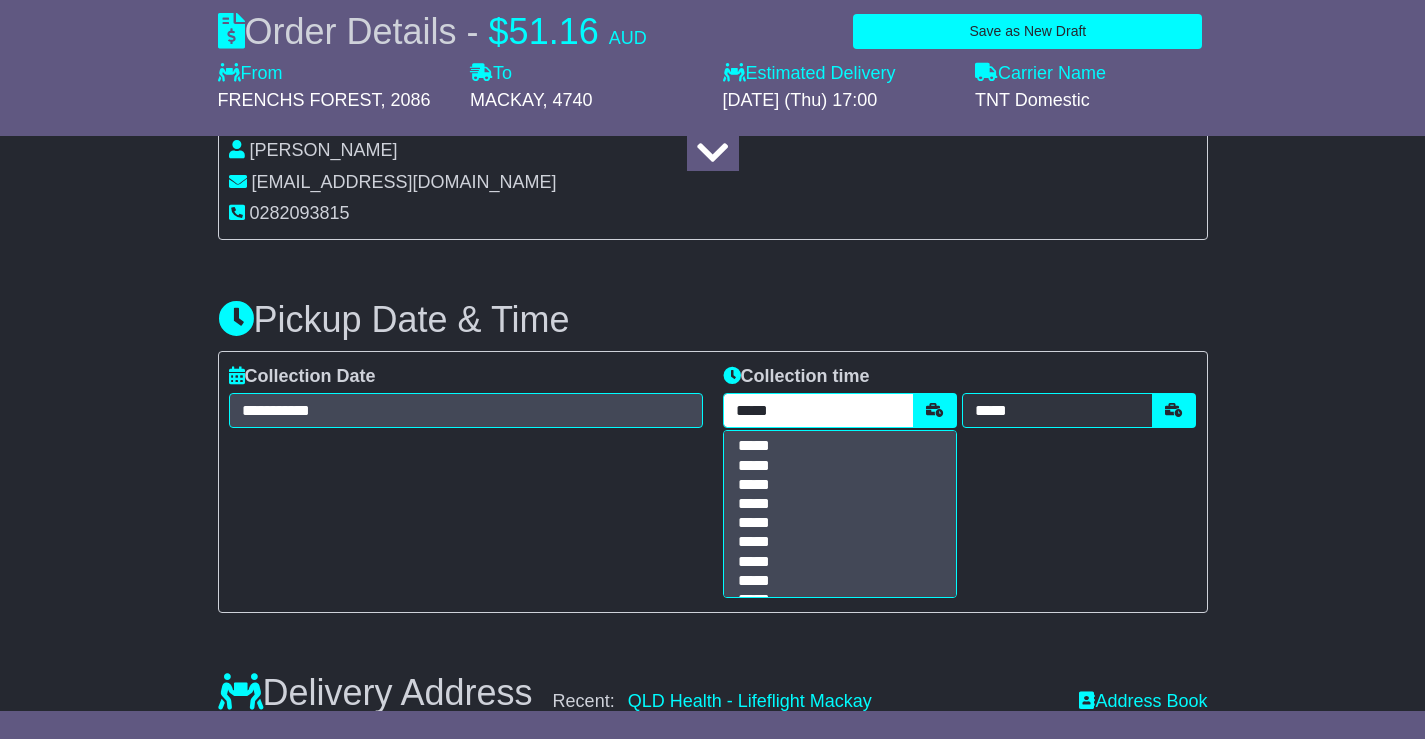 click on "*****" at bounding box center (818, 410) 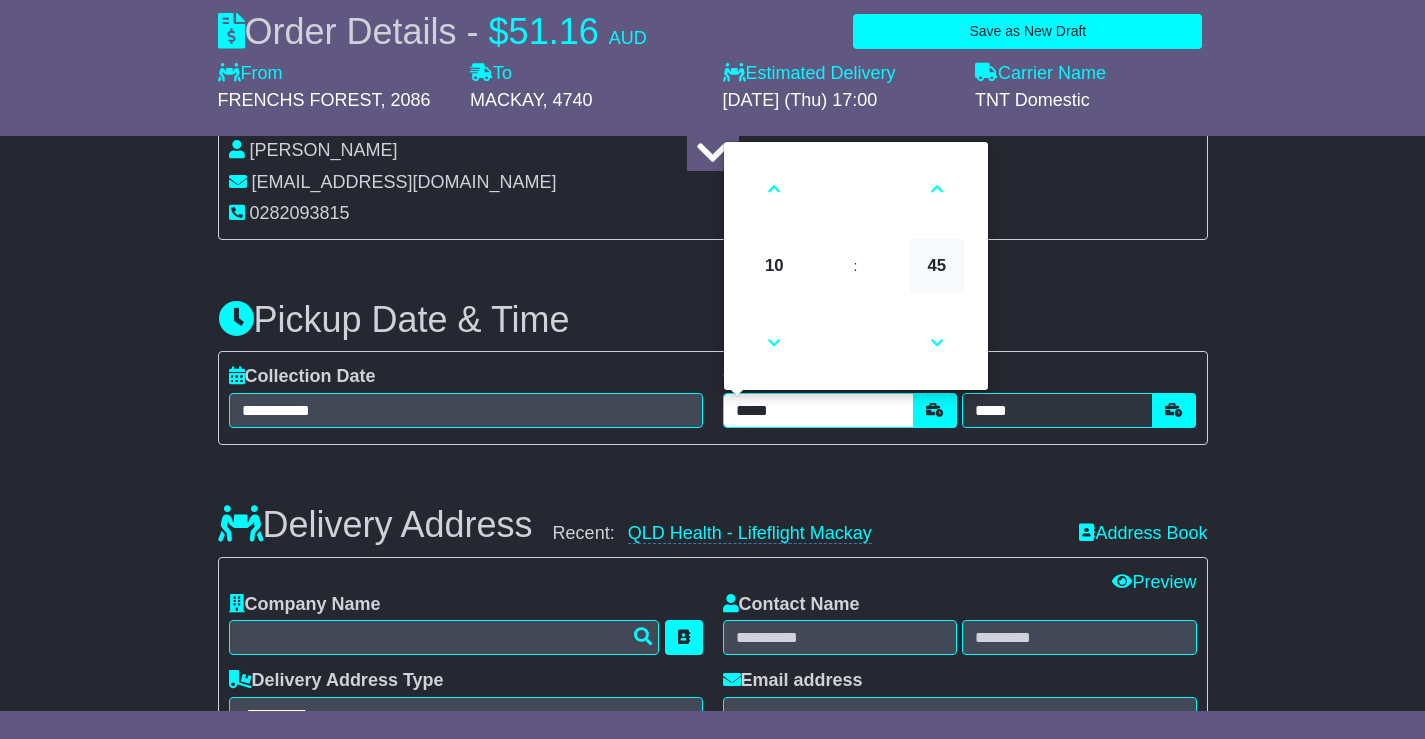 click on "45" at bounding box center [937, 266] 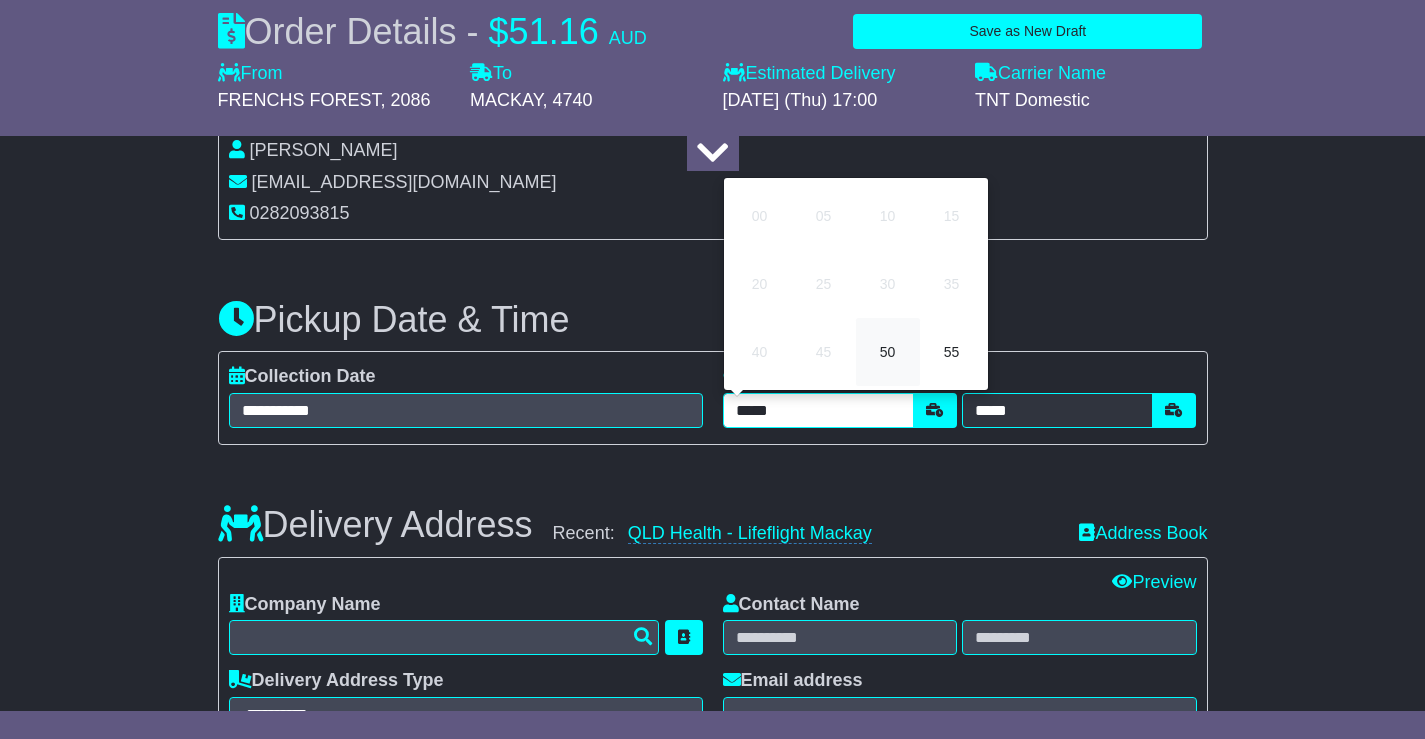 click on "50" at bounding box center [888, 352] 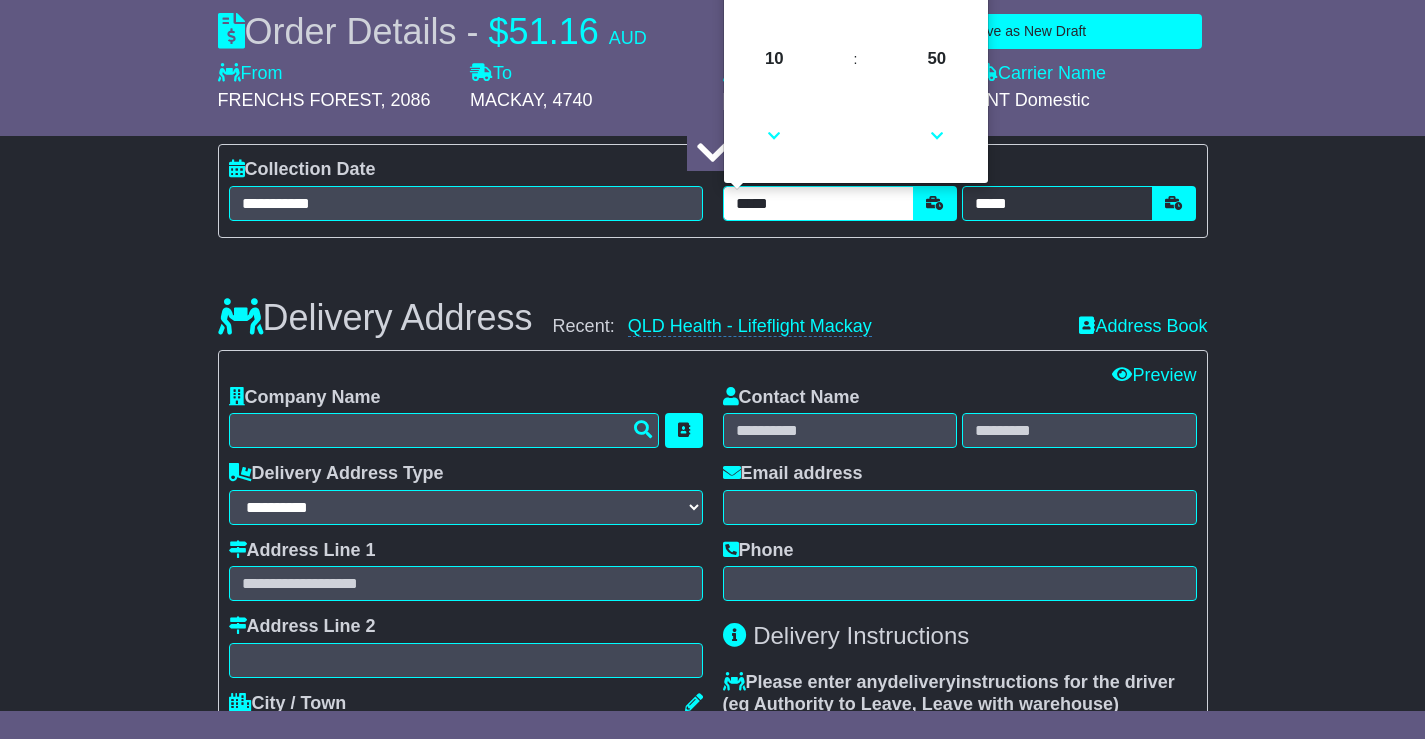 scroll, scrollTop: 800, scrollLeft: 0, axis: vertical 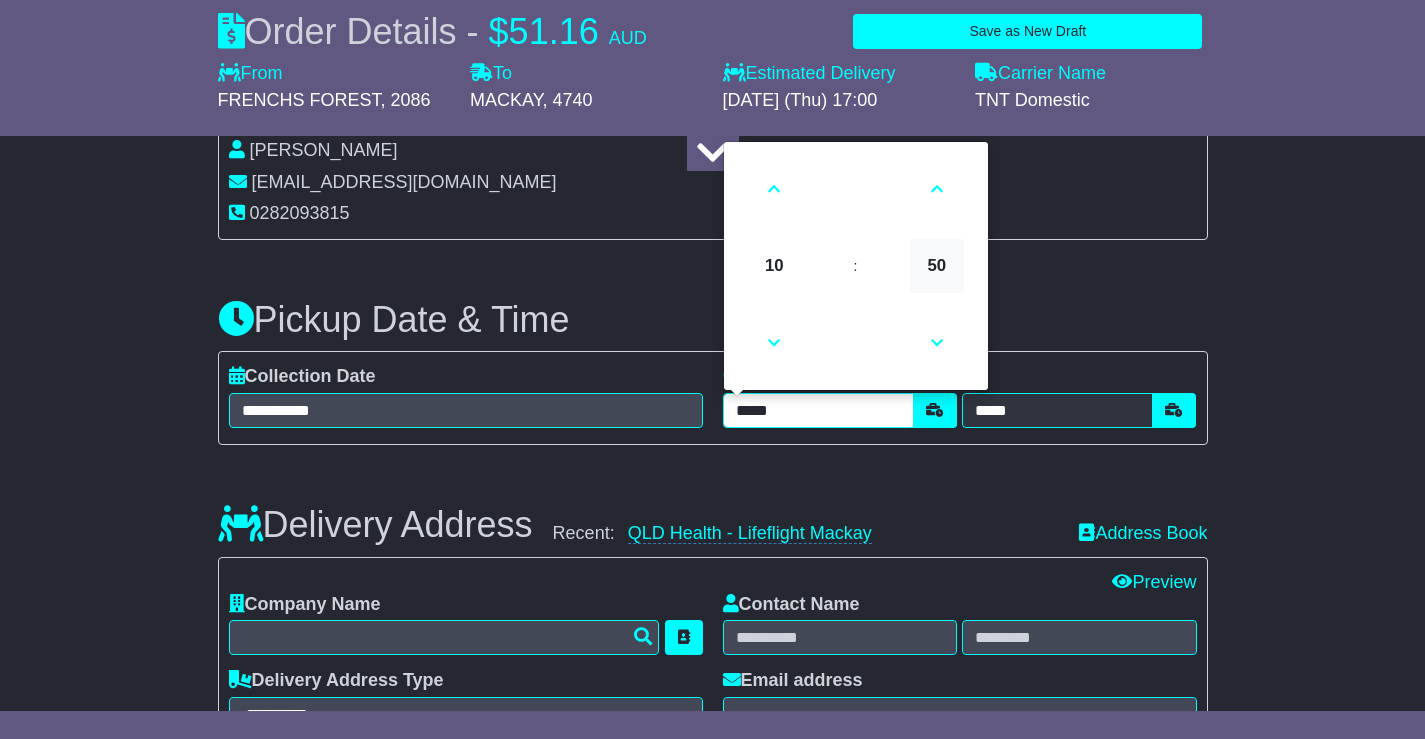 click on "50" at bounding box center (937, 266) 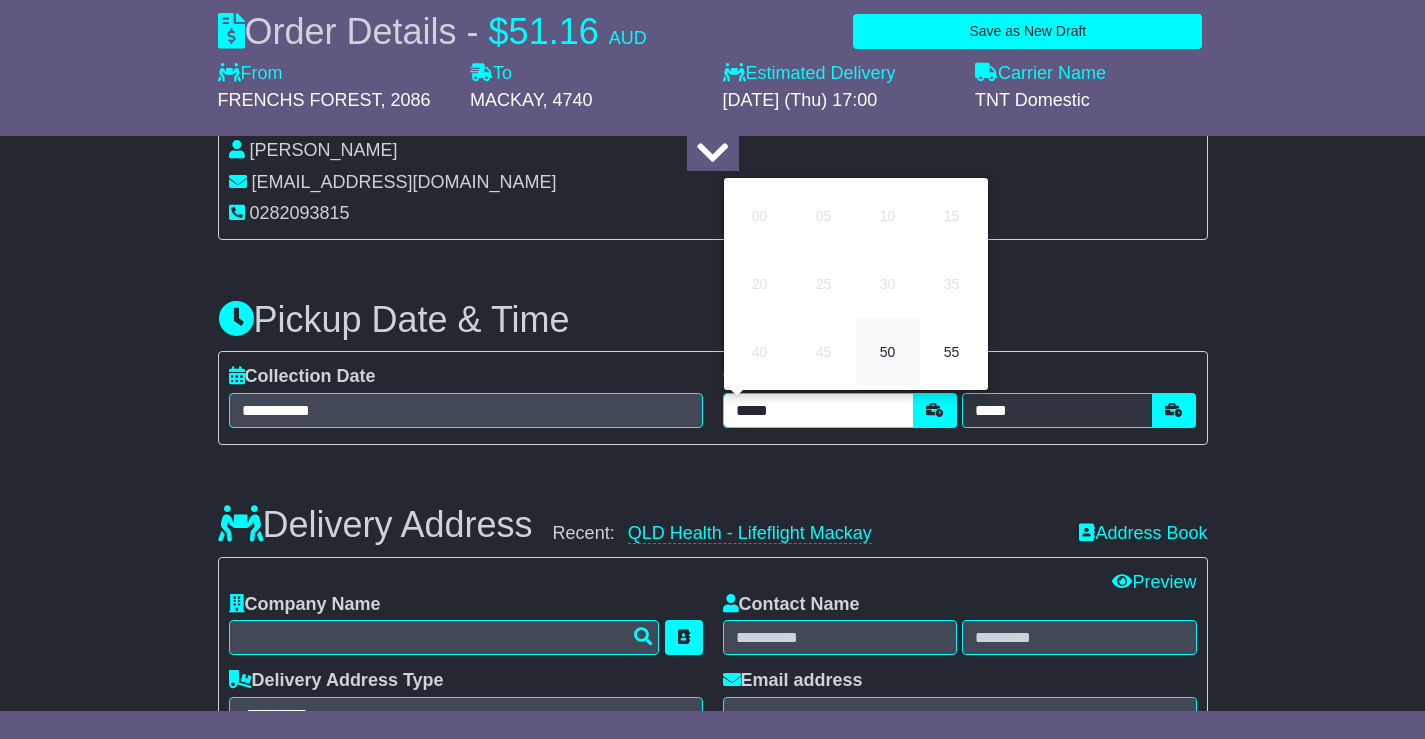 click on "50" at bounding box center [888, 352] 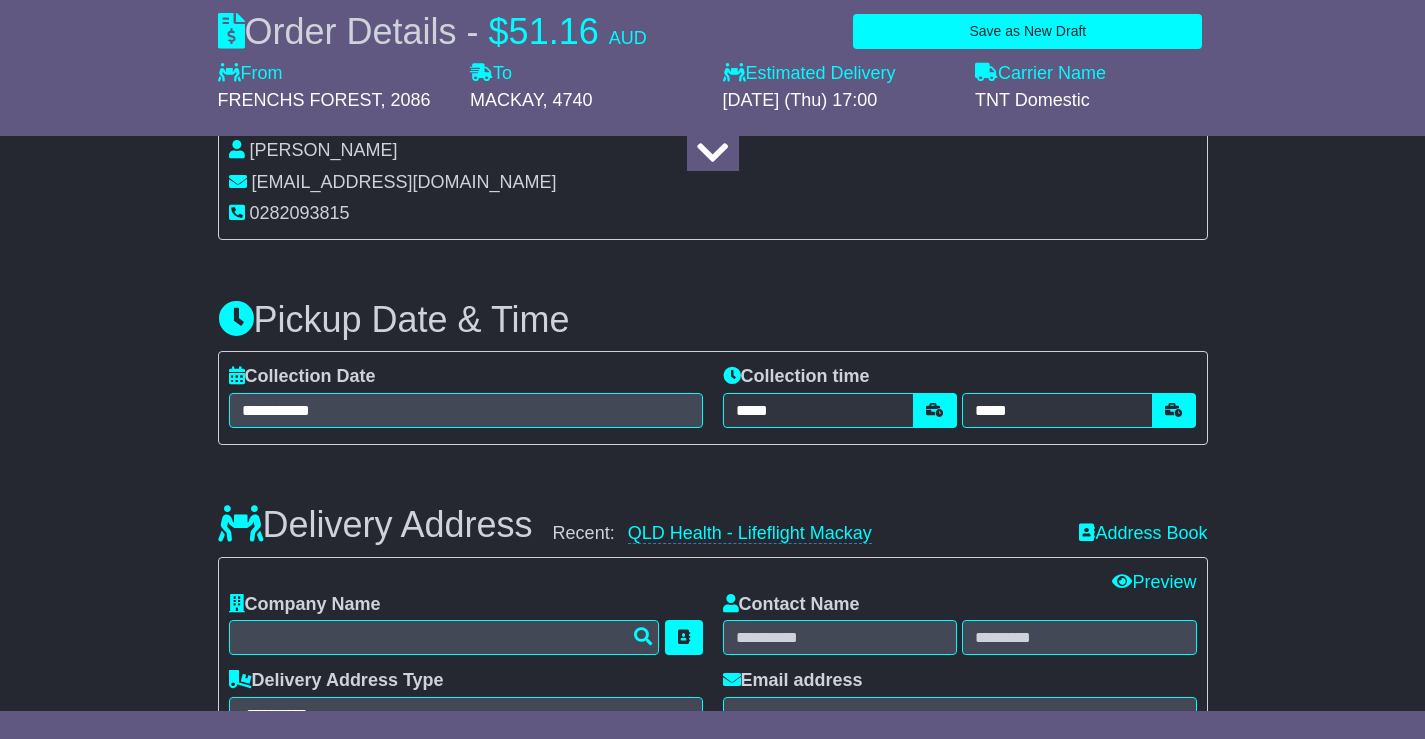 click on "Delivery Address
Recent:
QLD Health - Lifeflight Mackay
Address Book" at bounding box center (713, 510) 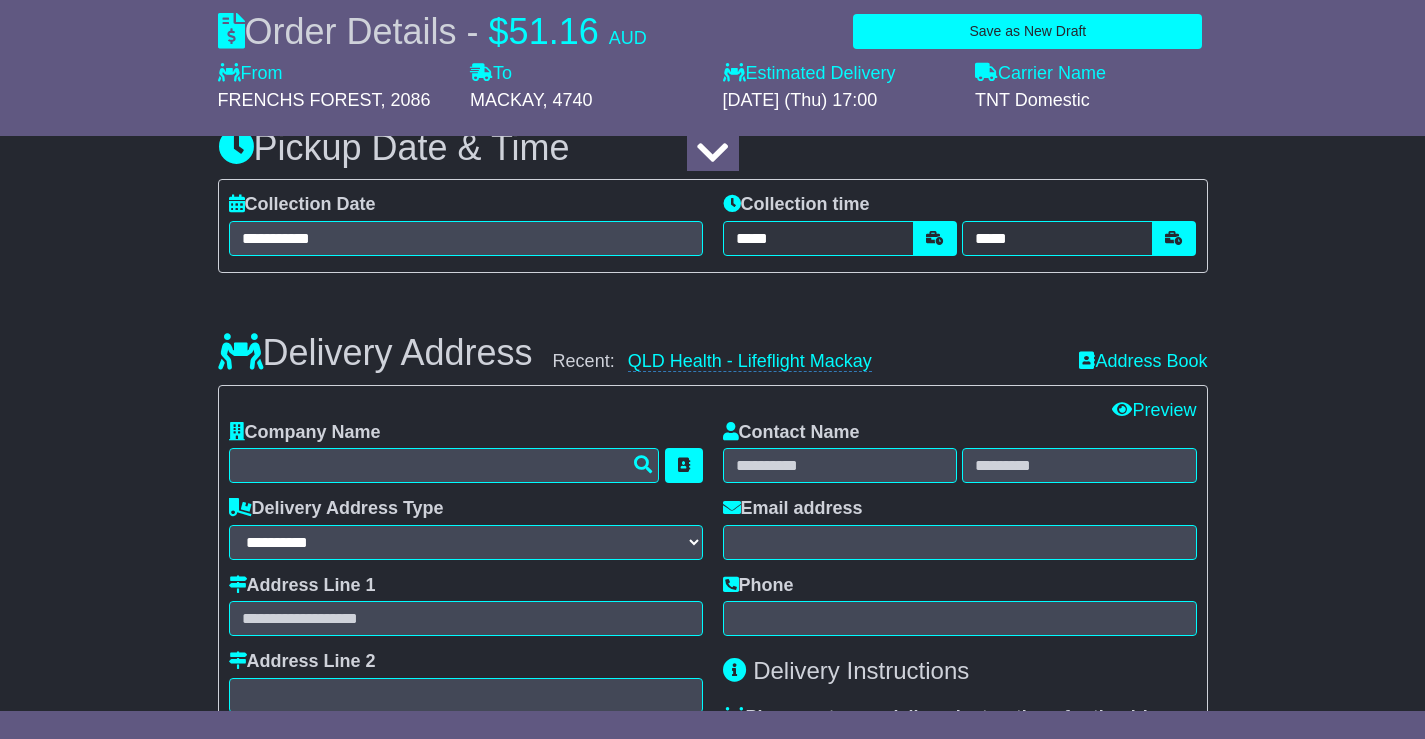 scroll, scrollTop: 1000, scrollLeft: 0, axis: vertical 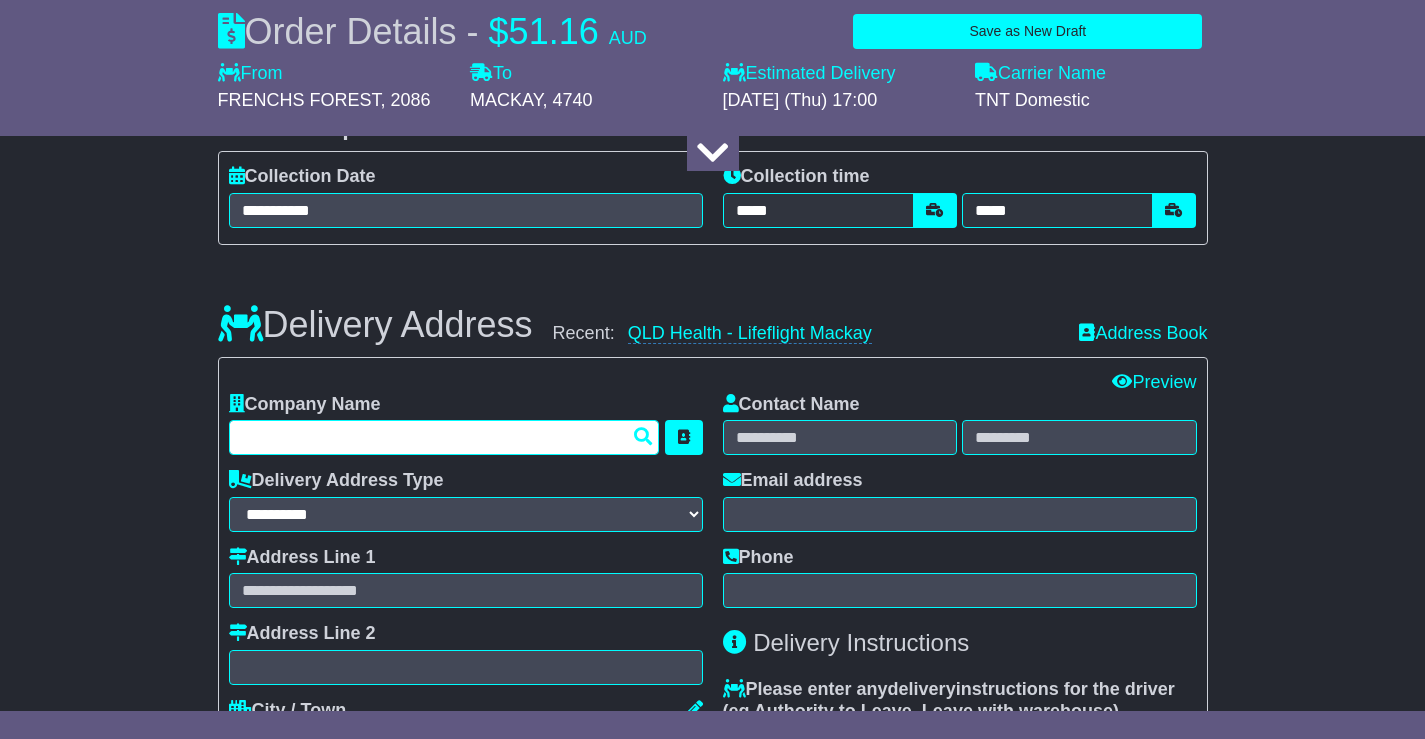 click at bounding box center [444, 437] 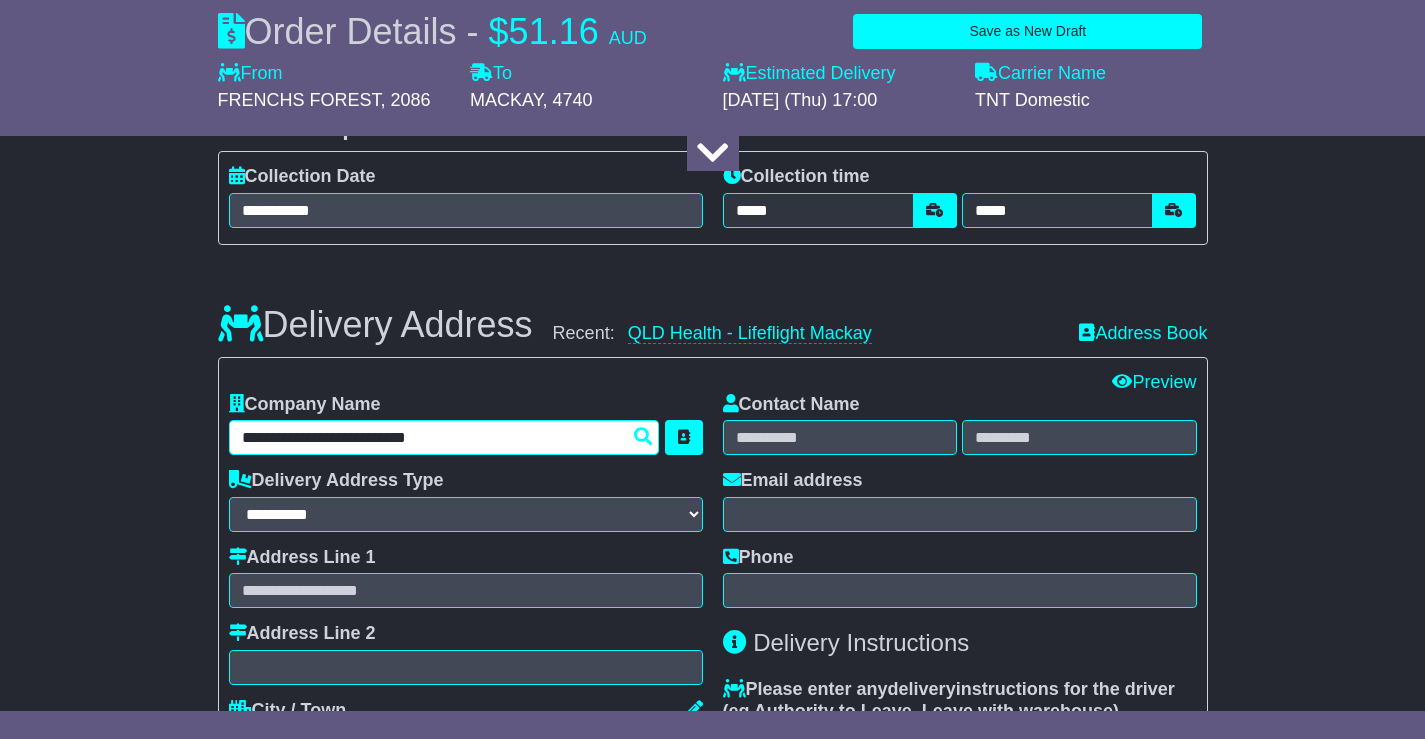 type on "**********" 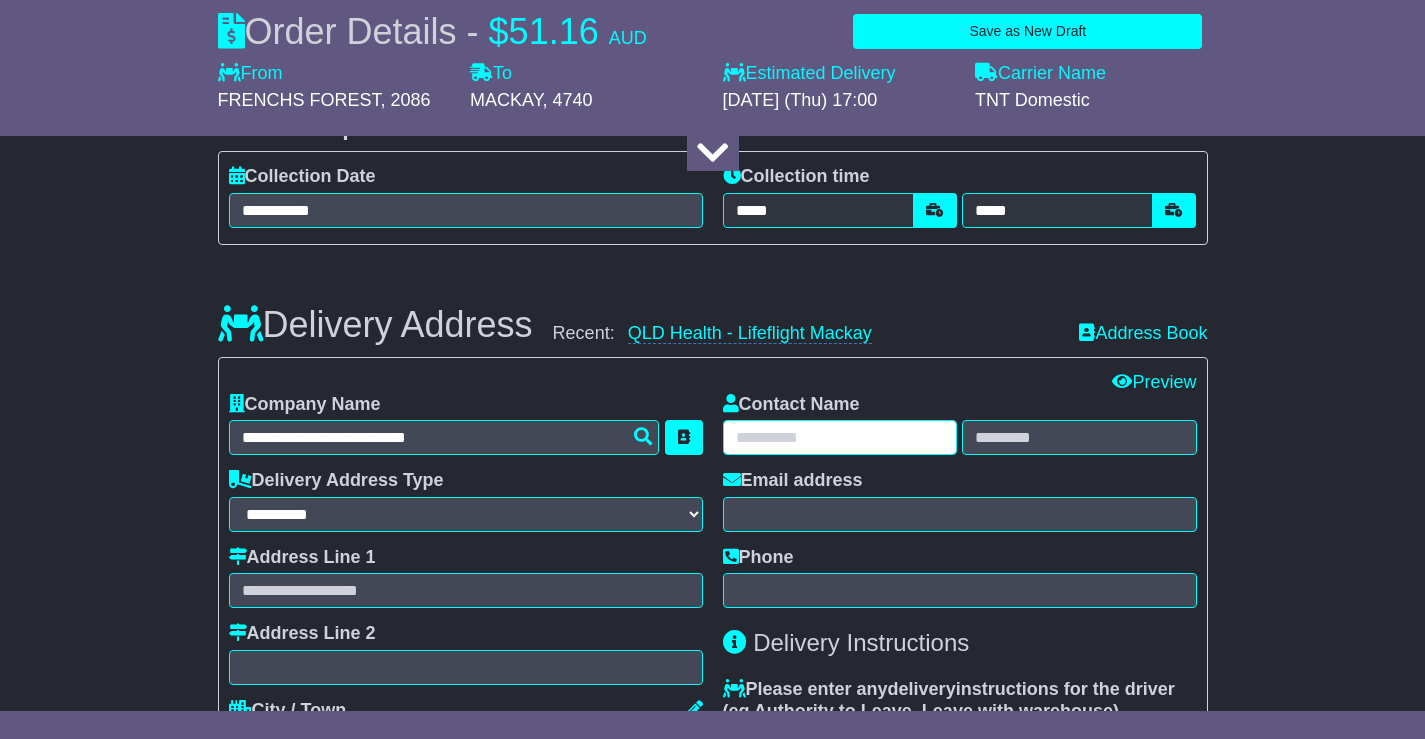 click at bounding box center [840, 437] 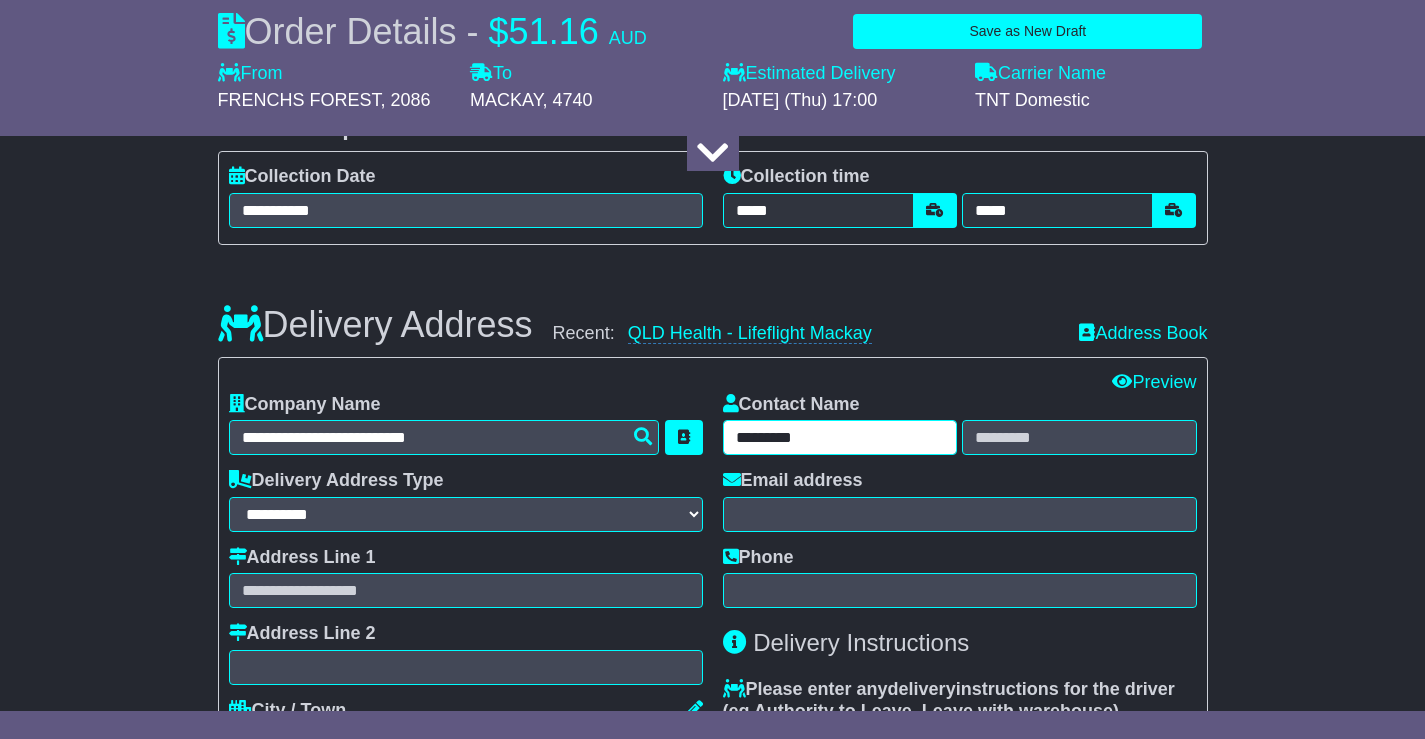 type on "*********" 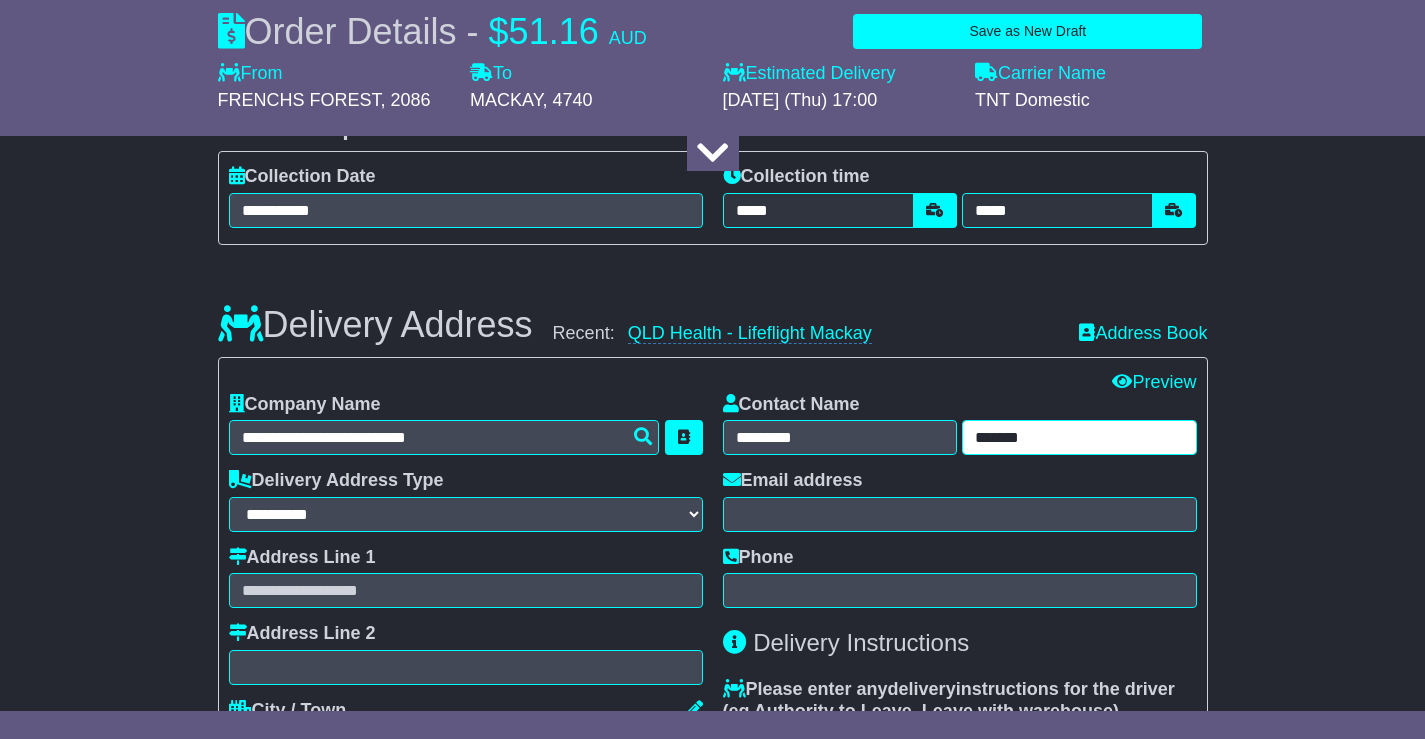 type on "*******" 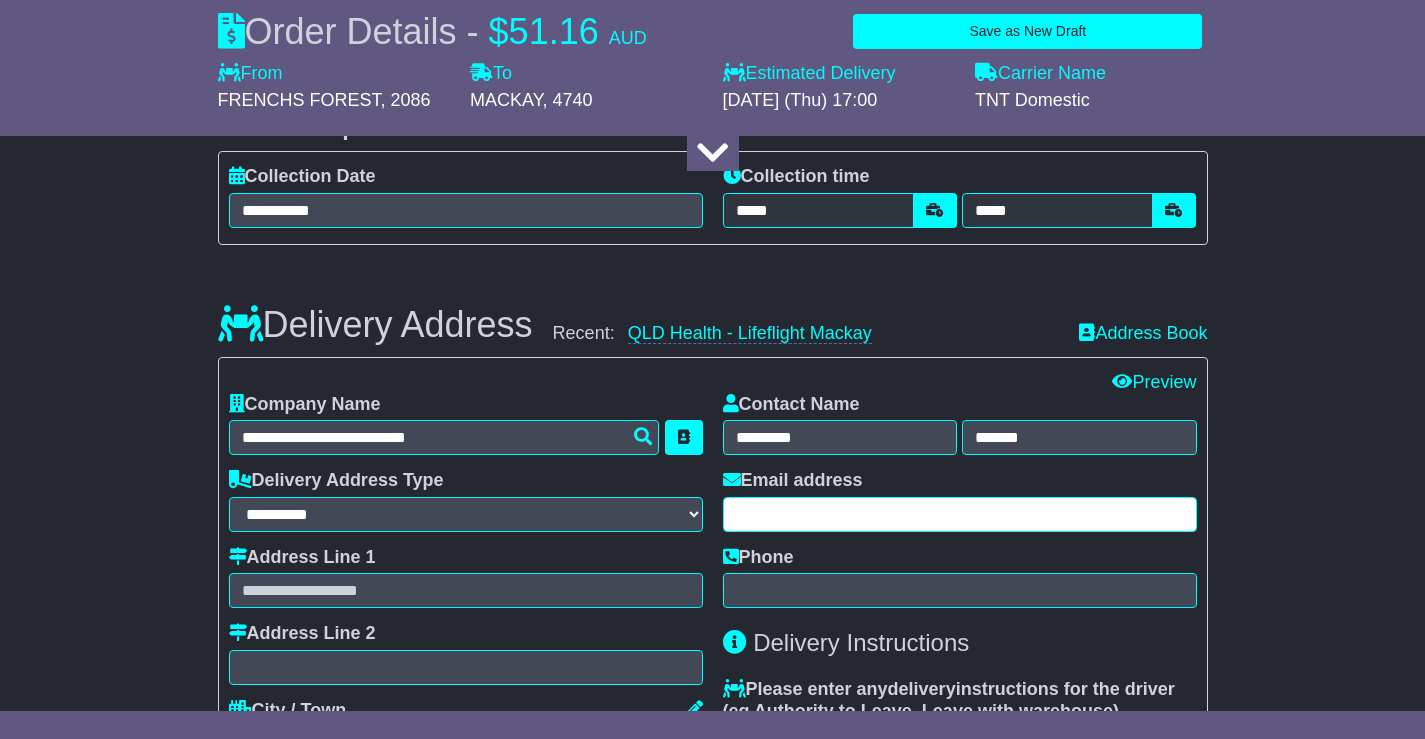 click at bounding box center (960, 514) 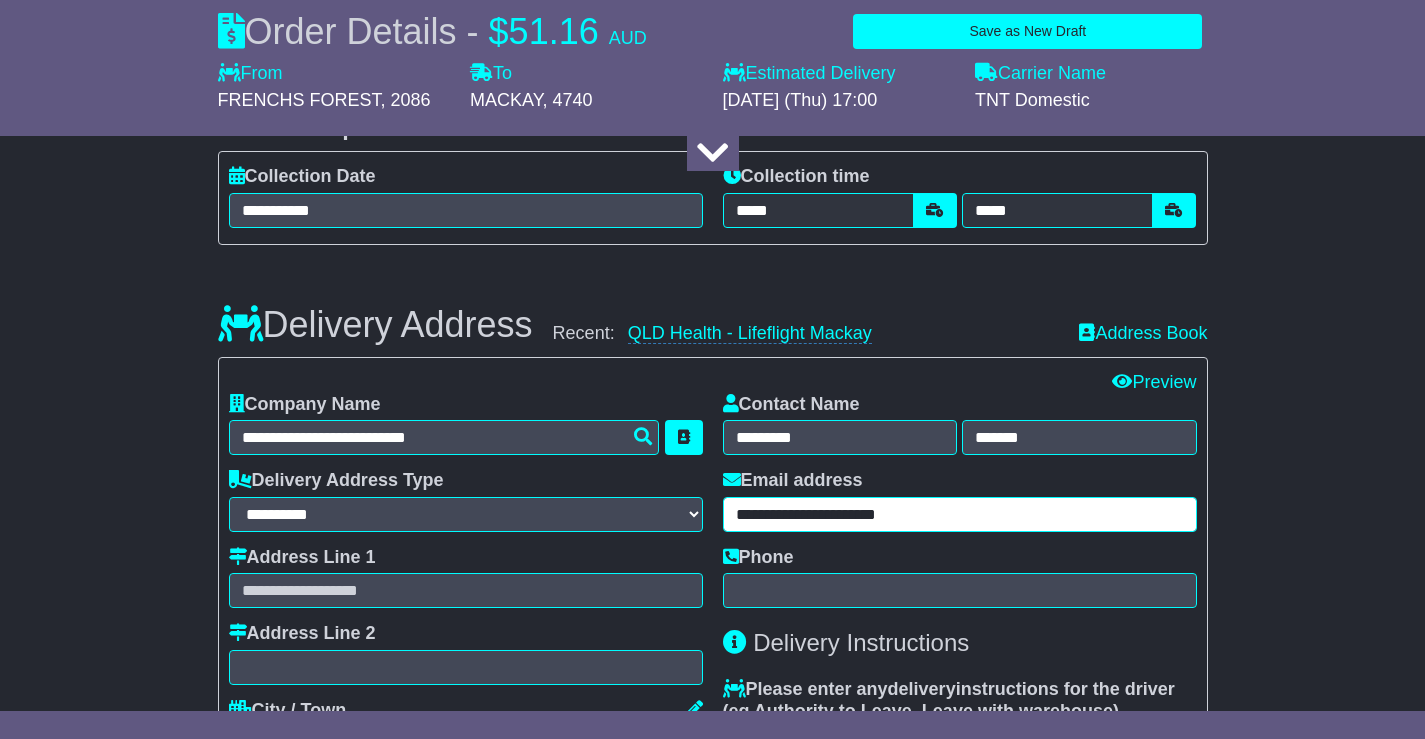 type on "**********" 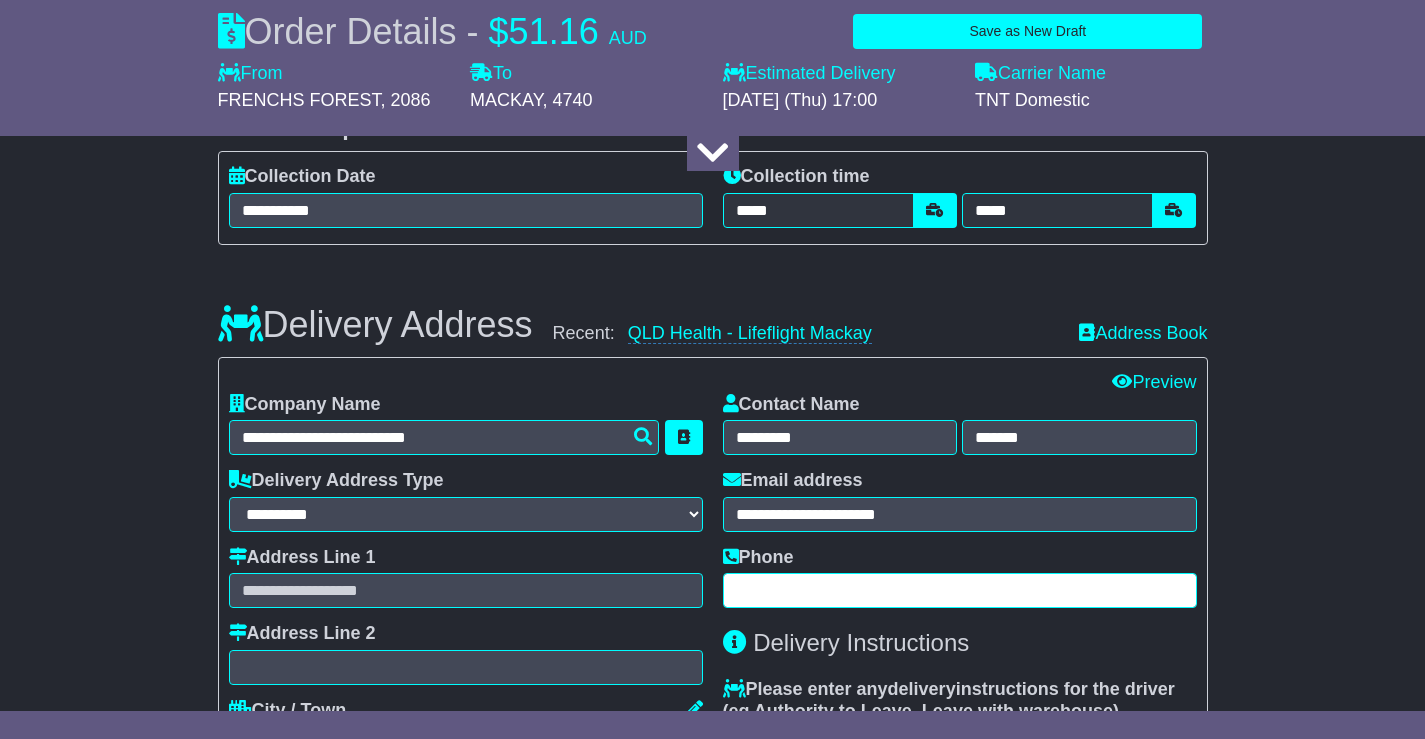 click at bounding box center [960, 590] 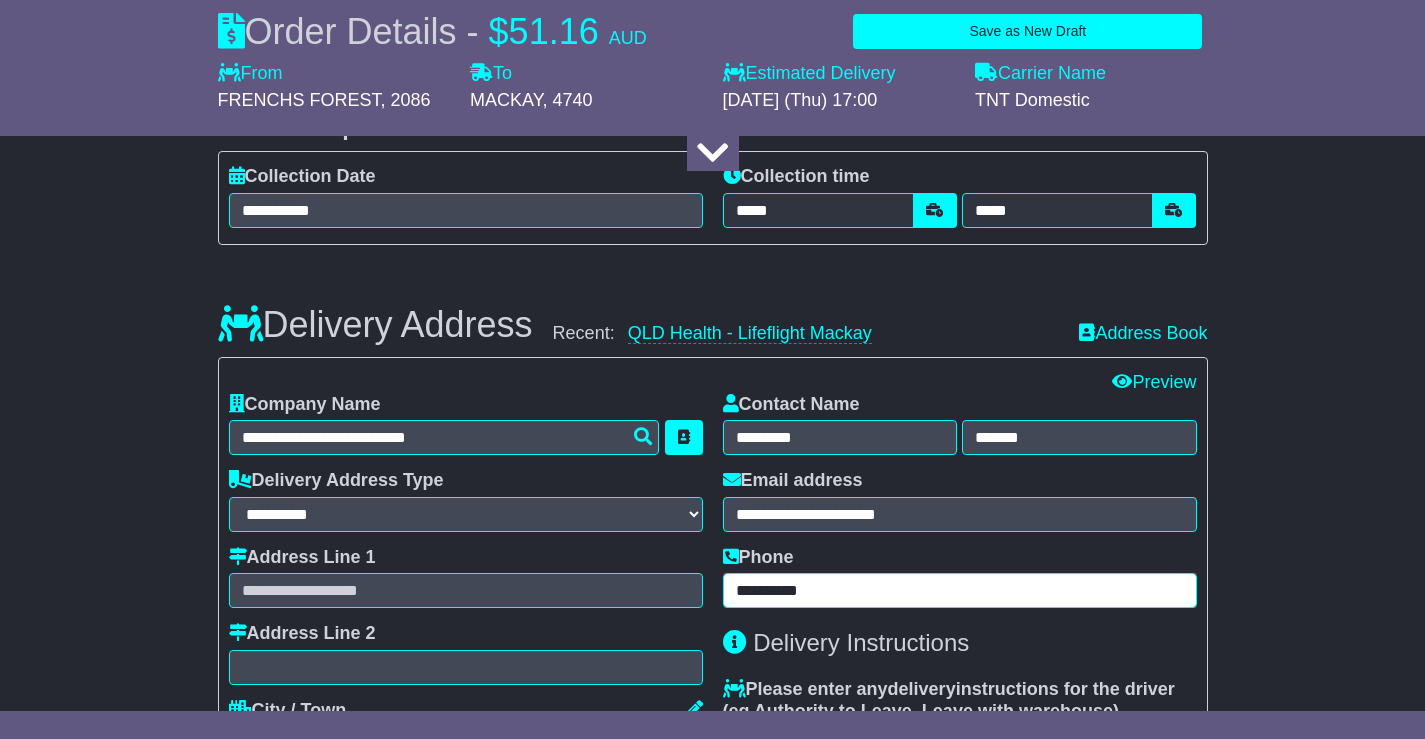 type on "**********" 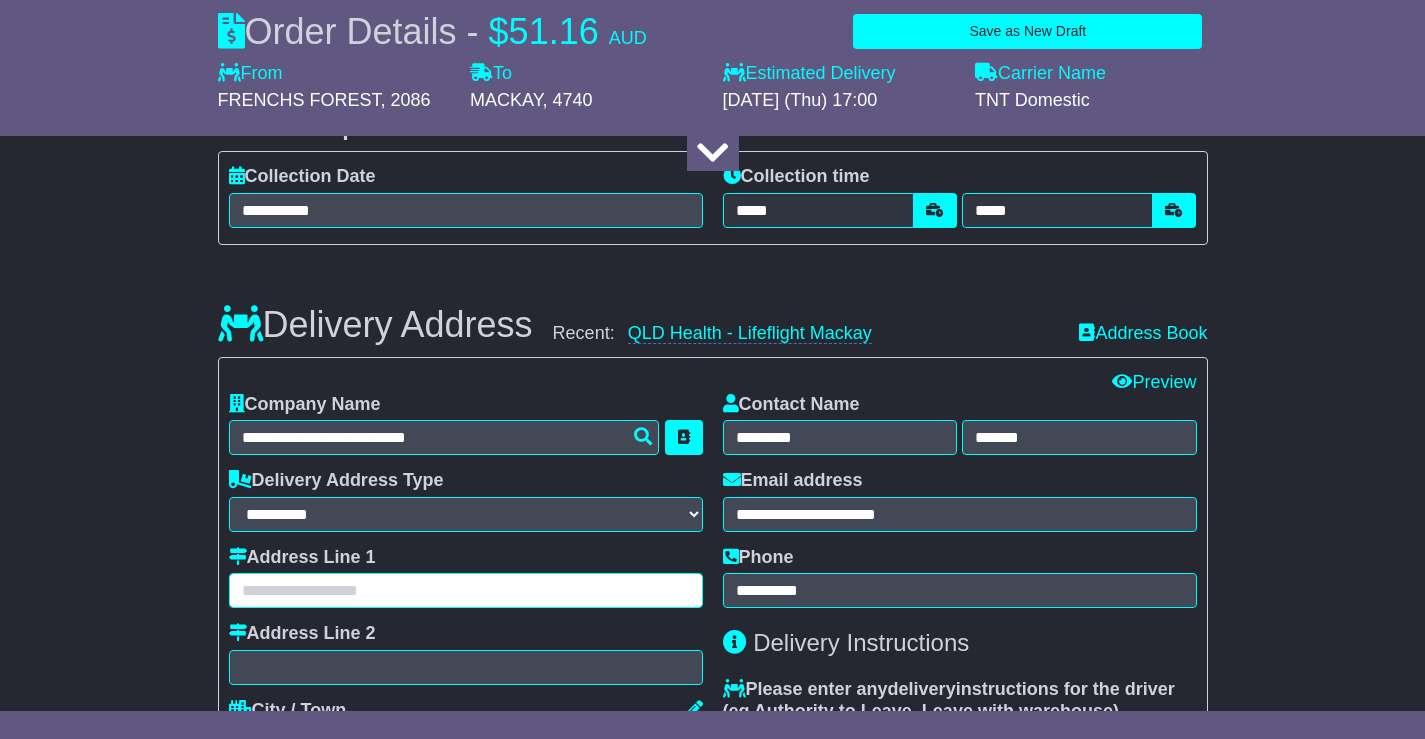 click at bounding box center (466, 590) 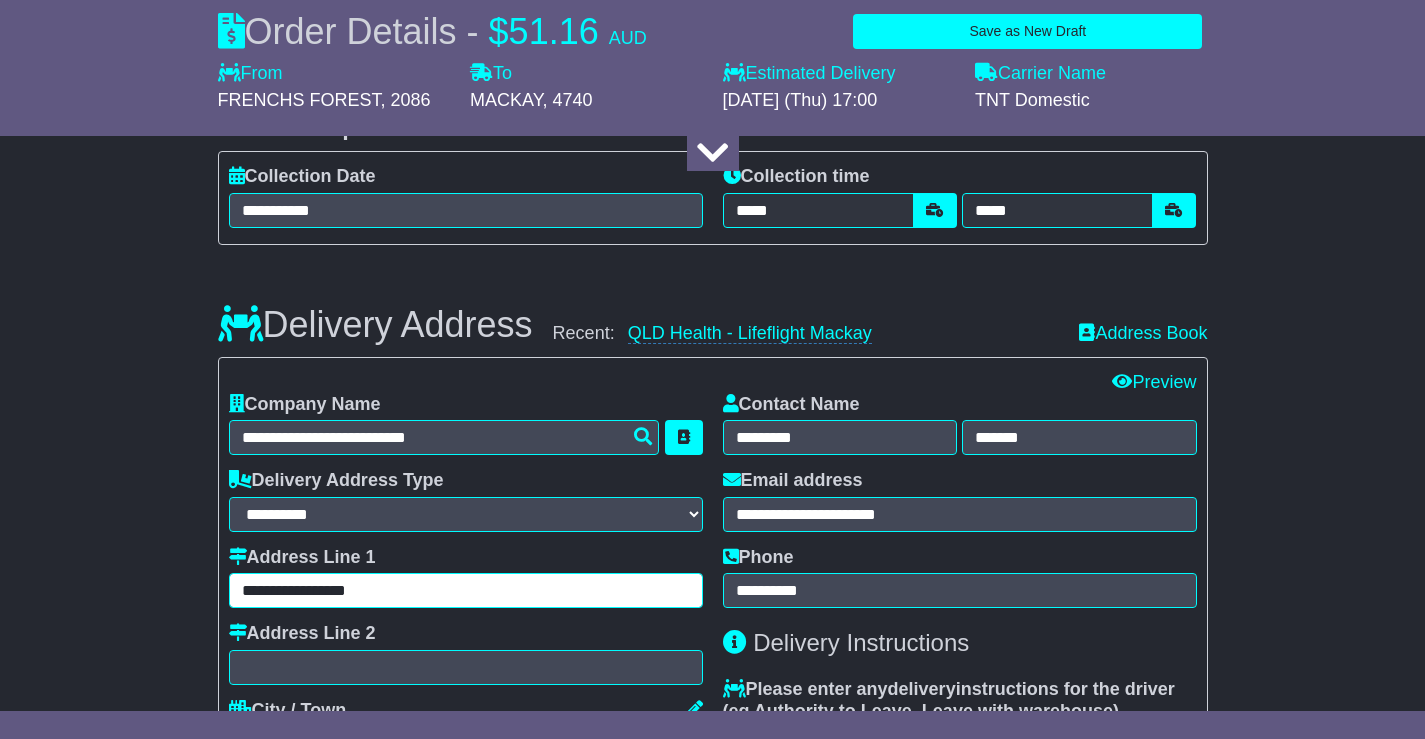 type on "**********" 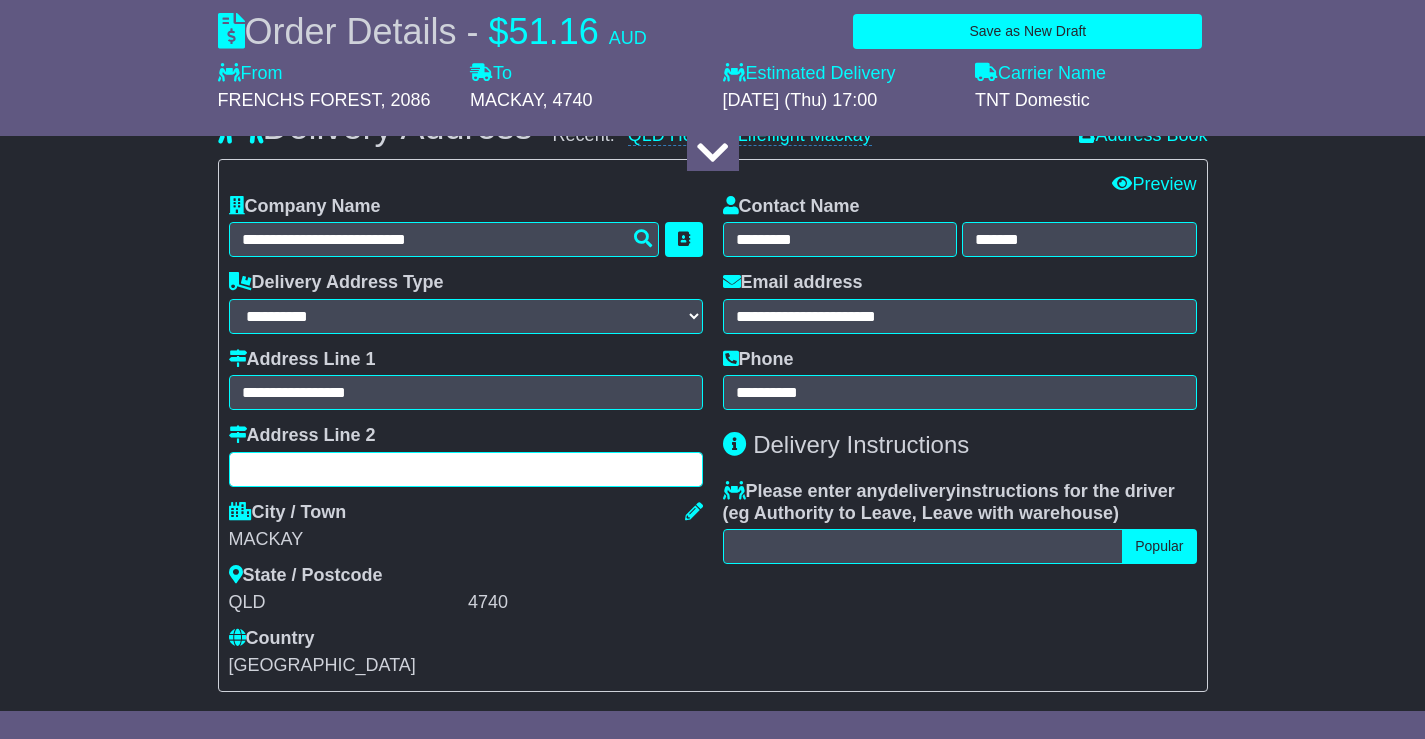 scroll, scrollTop: 1200, scrollLeft: 0, axis: vertical 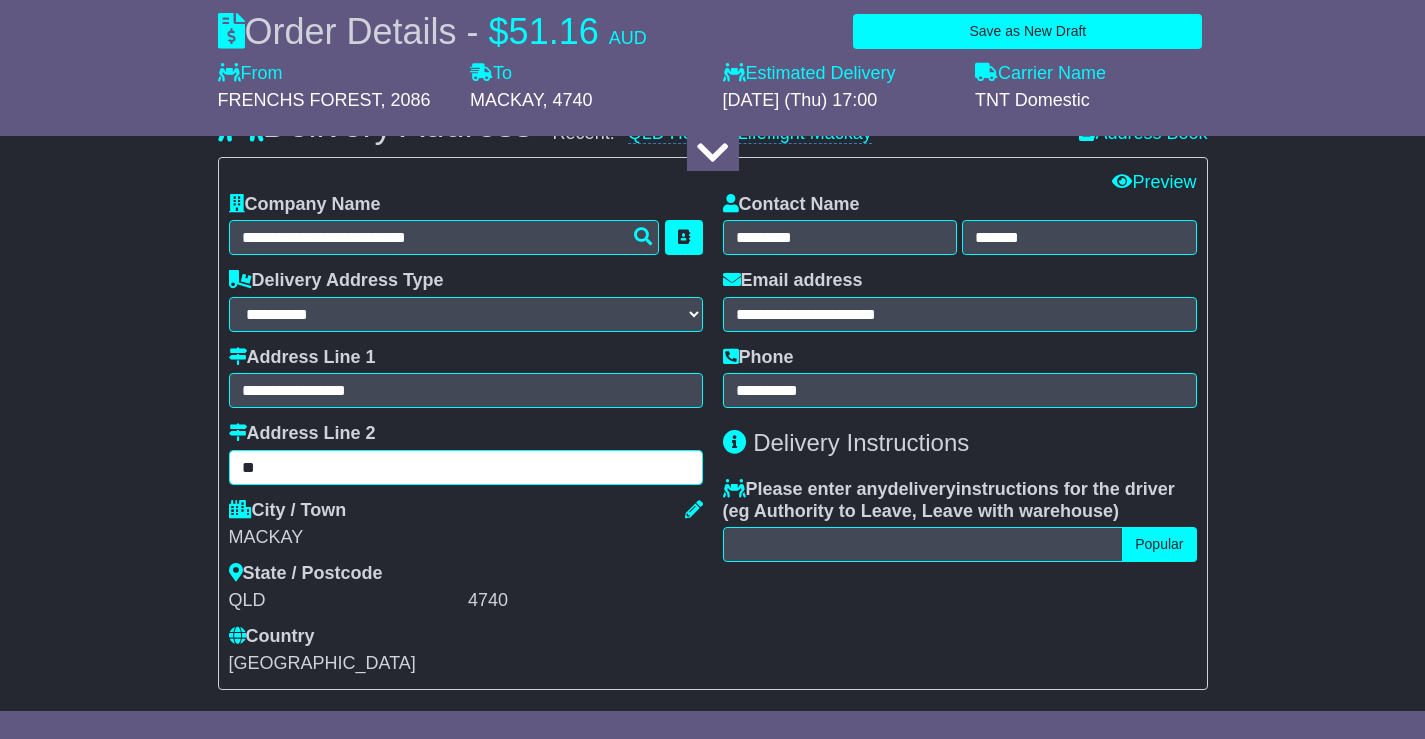 type on "*" 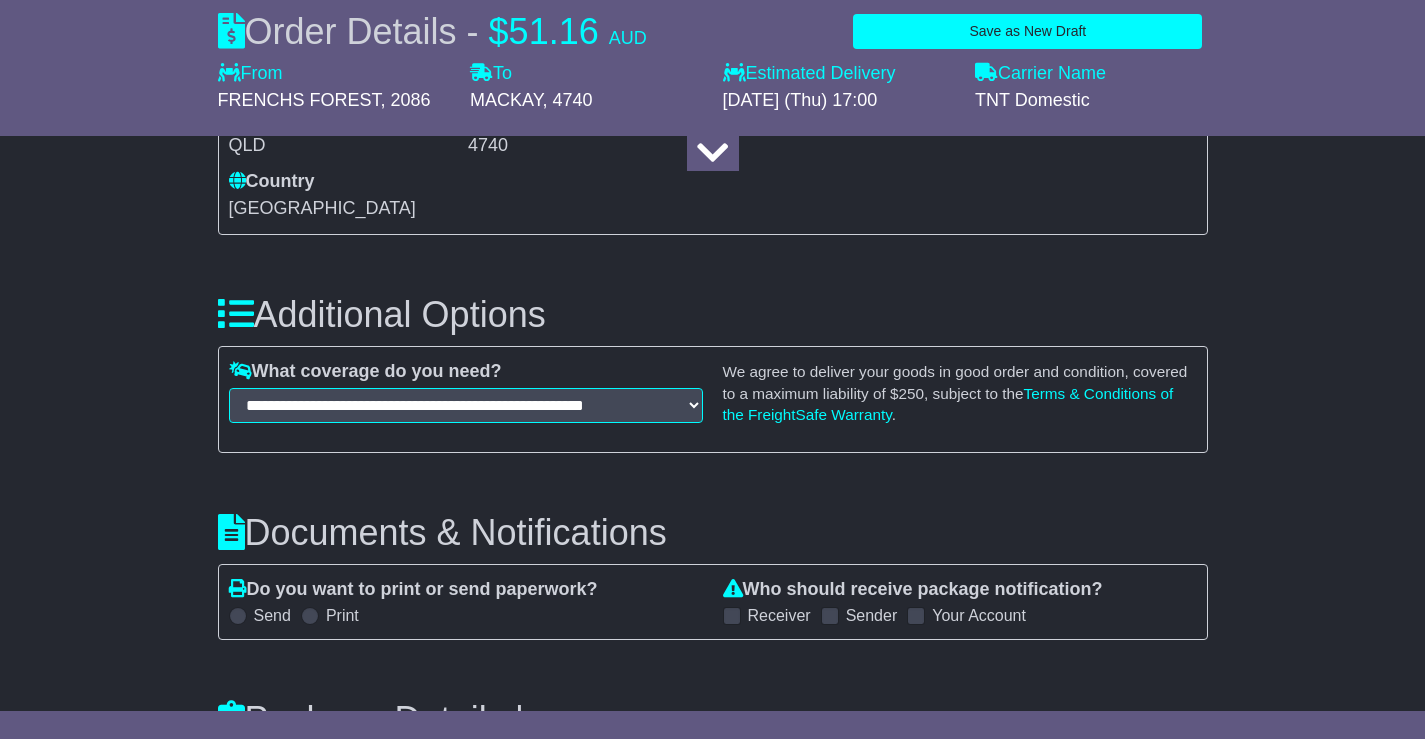 scroll, scrollTop: 1700, scrollLeft: 0, axis: vertical 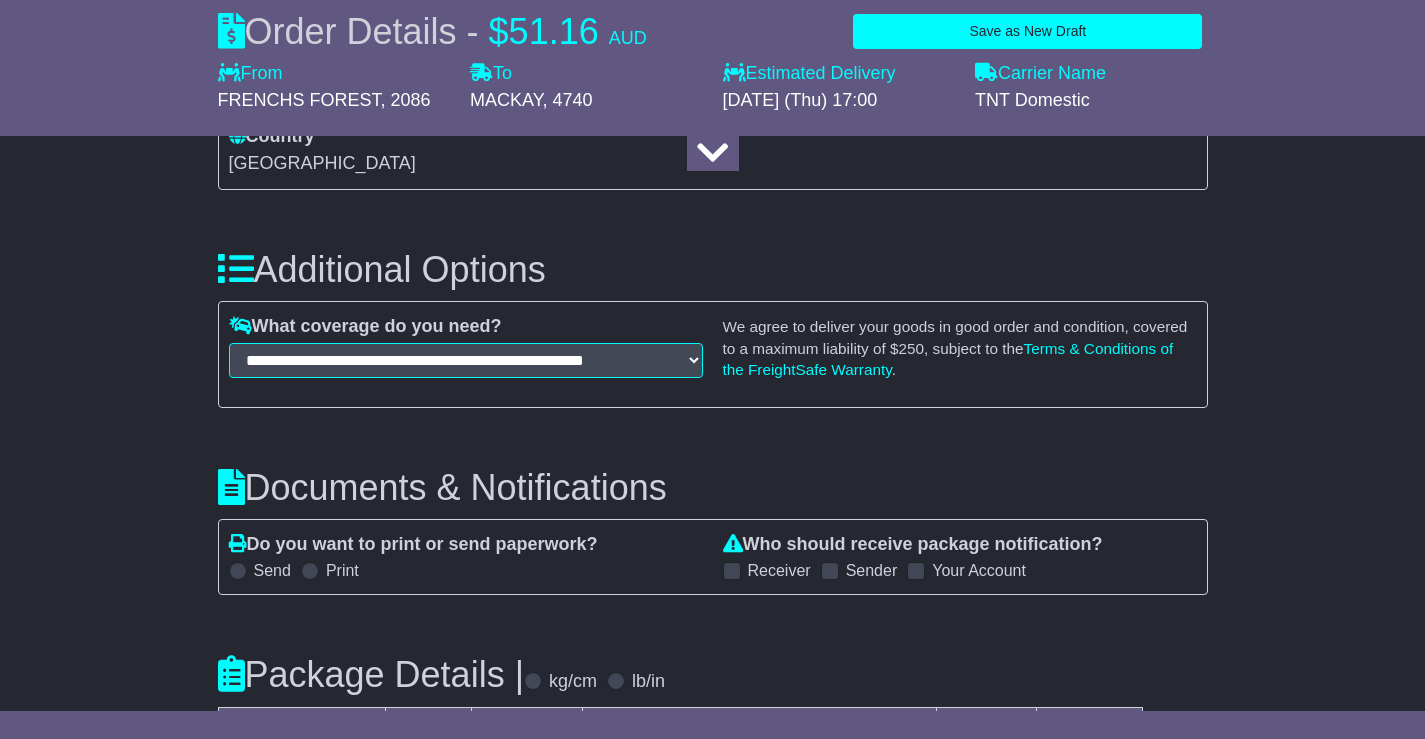 type on "*****" 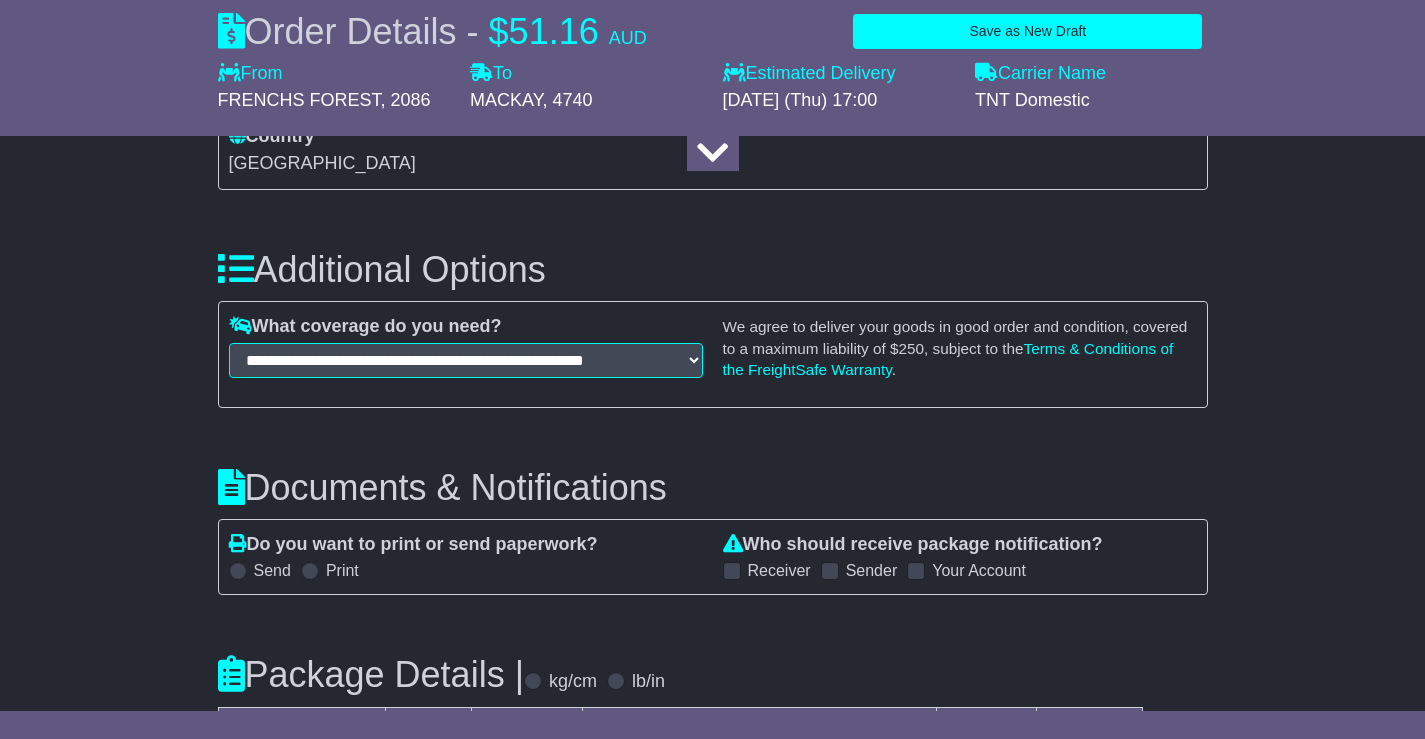 click at bounding box center [916, 571] 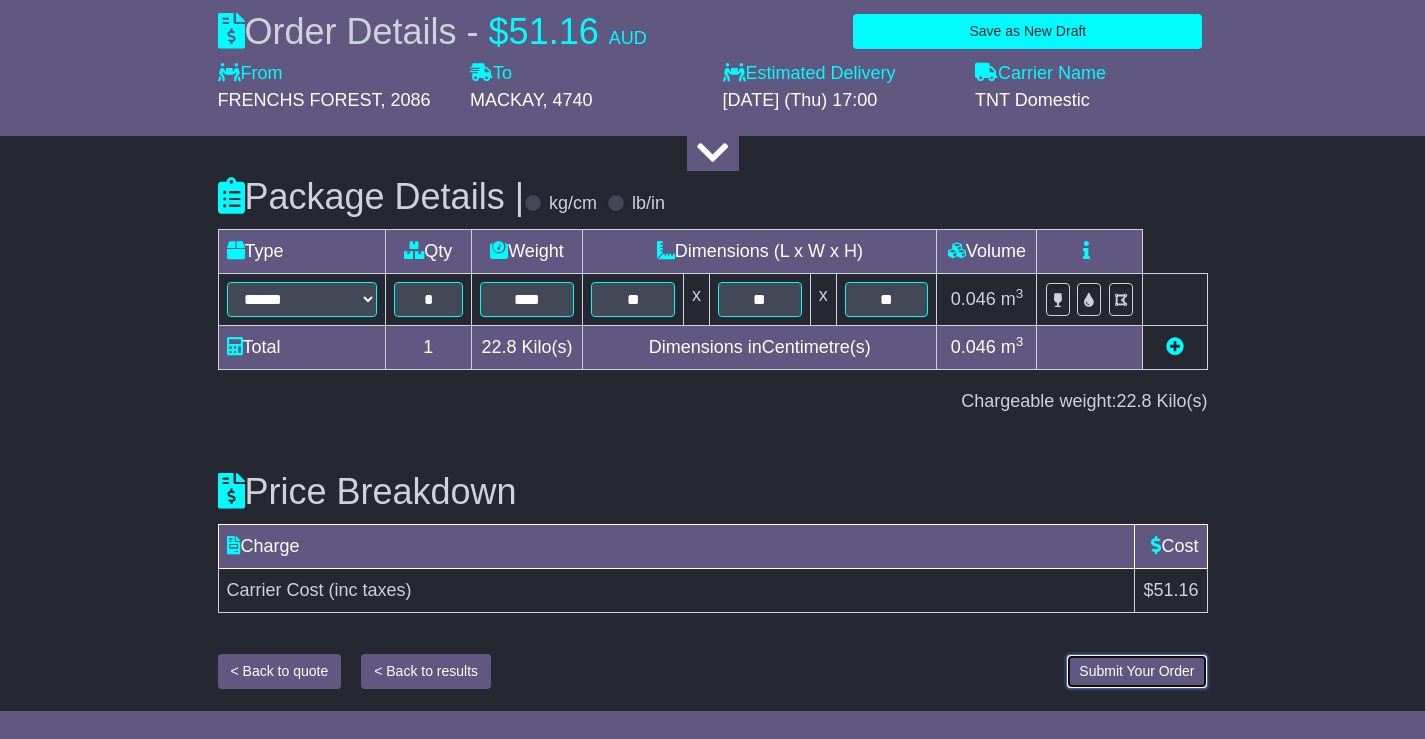 click on "Submit Your Order" at bounding box center (1136, 671) 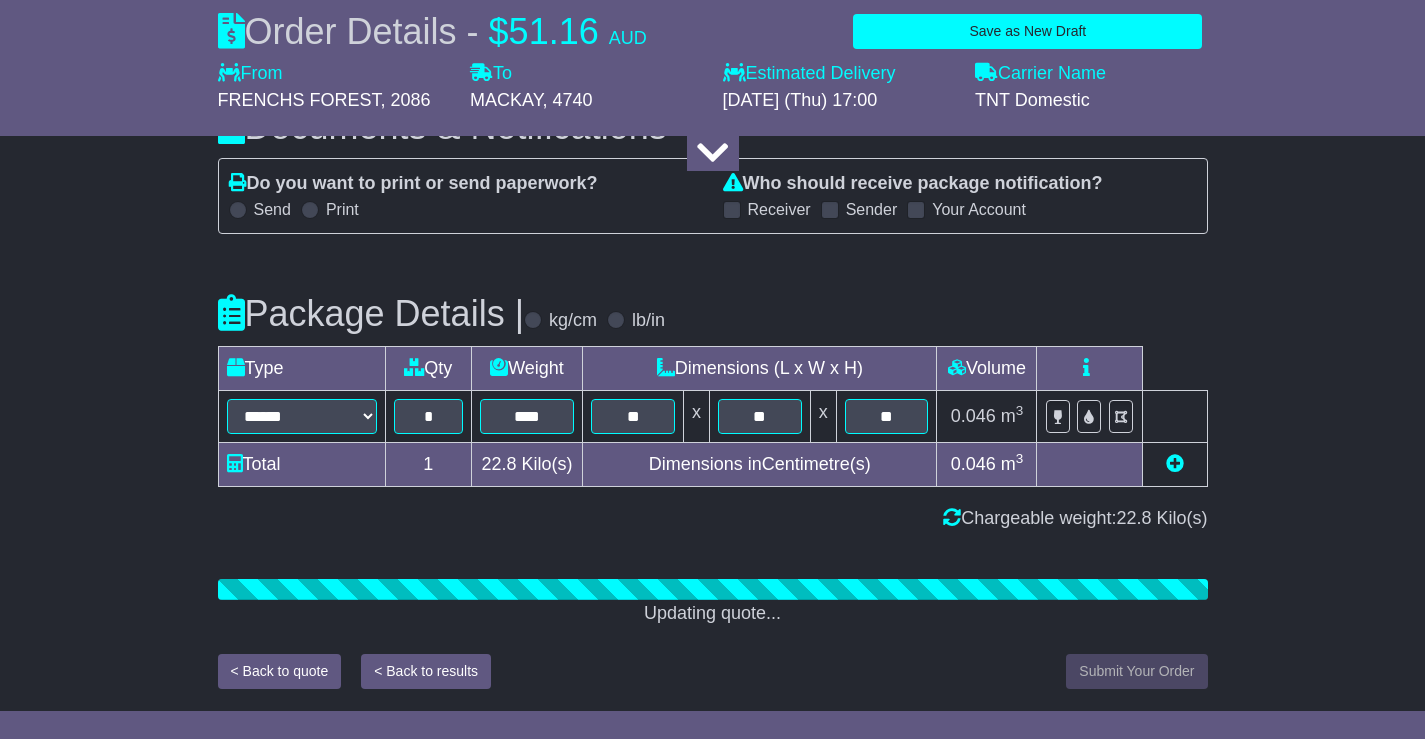 scroll, scrollTop: 2200, scrollLeft: 0, axis: vertical 